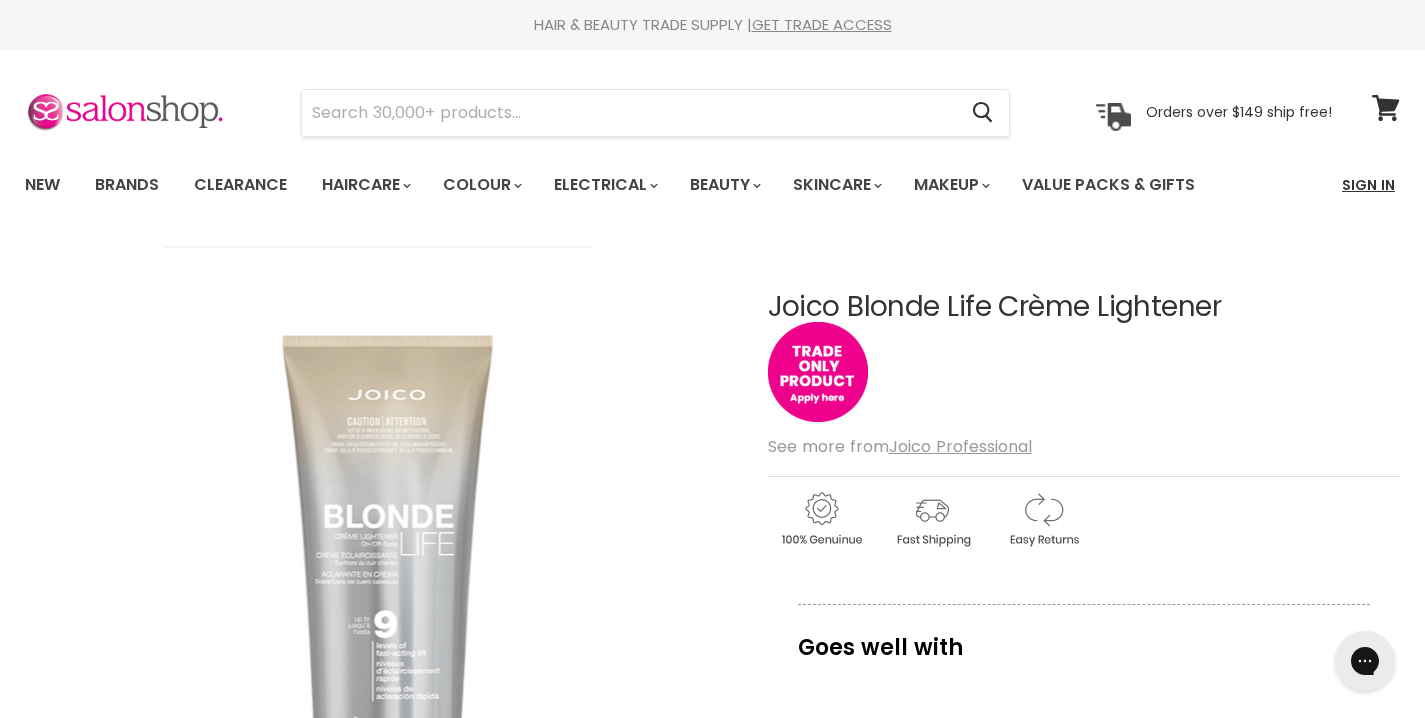 scroll, scrollTop: 0, scrollLeft: 0, axis: both 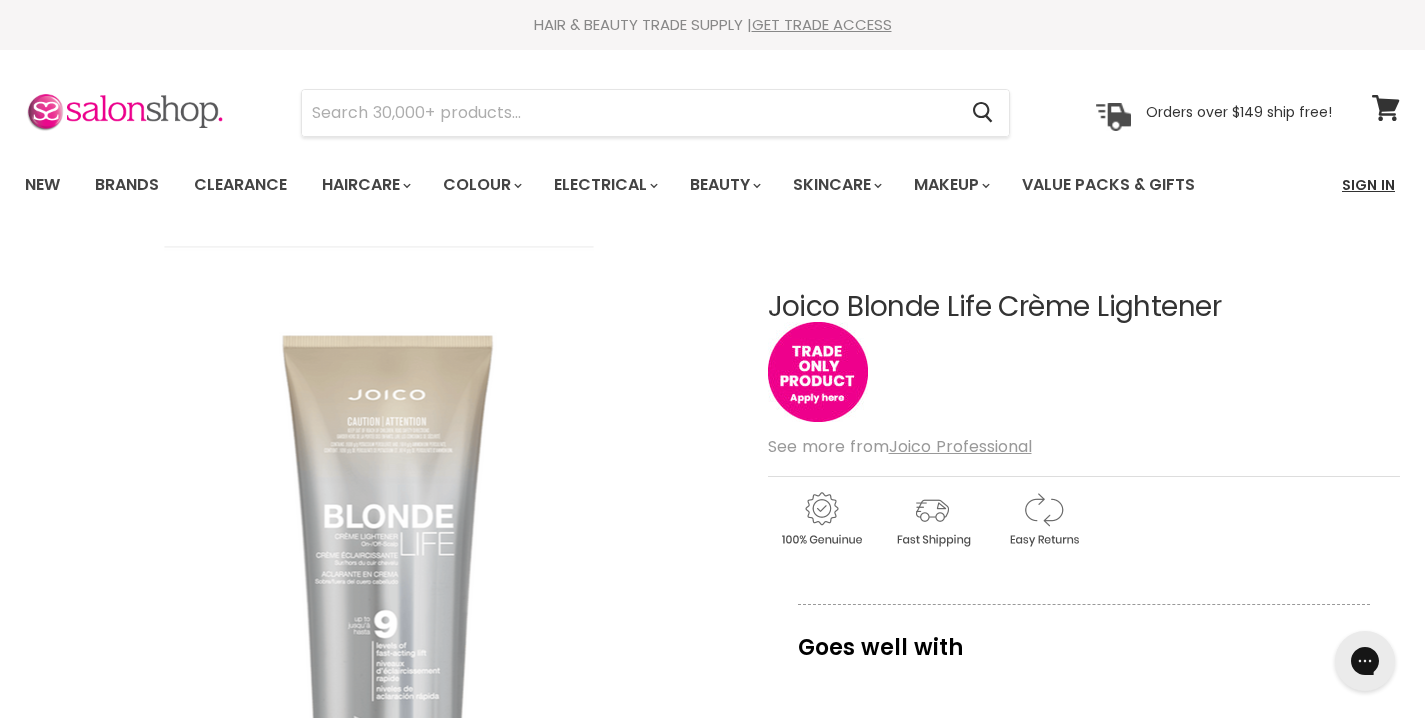 click on "Sign In" at bounding box center (1368, 185) 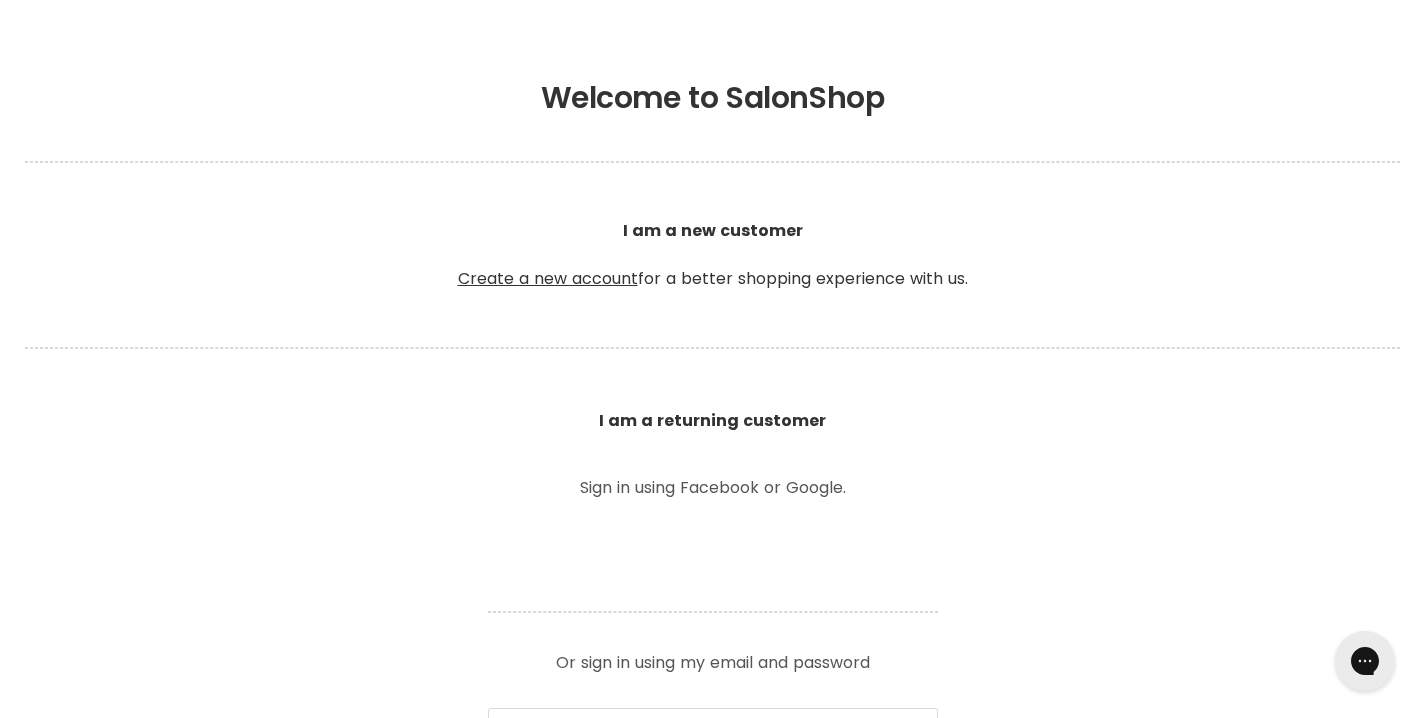 scroll, scrollTop: 0, scrollLeft: 0, axis: both 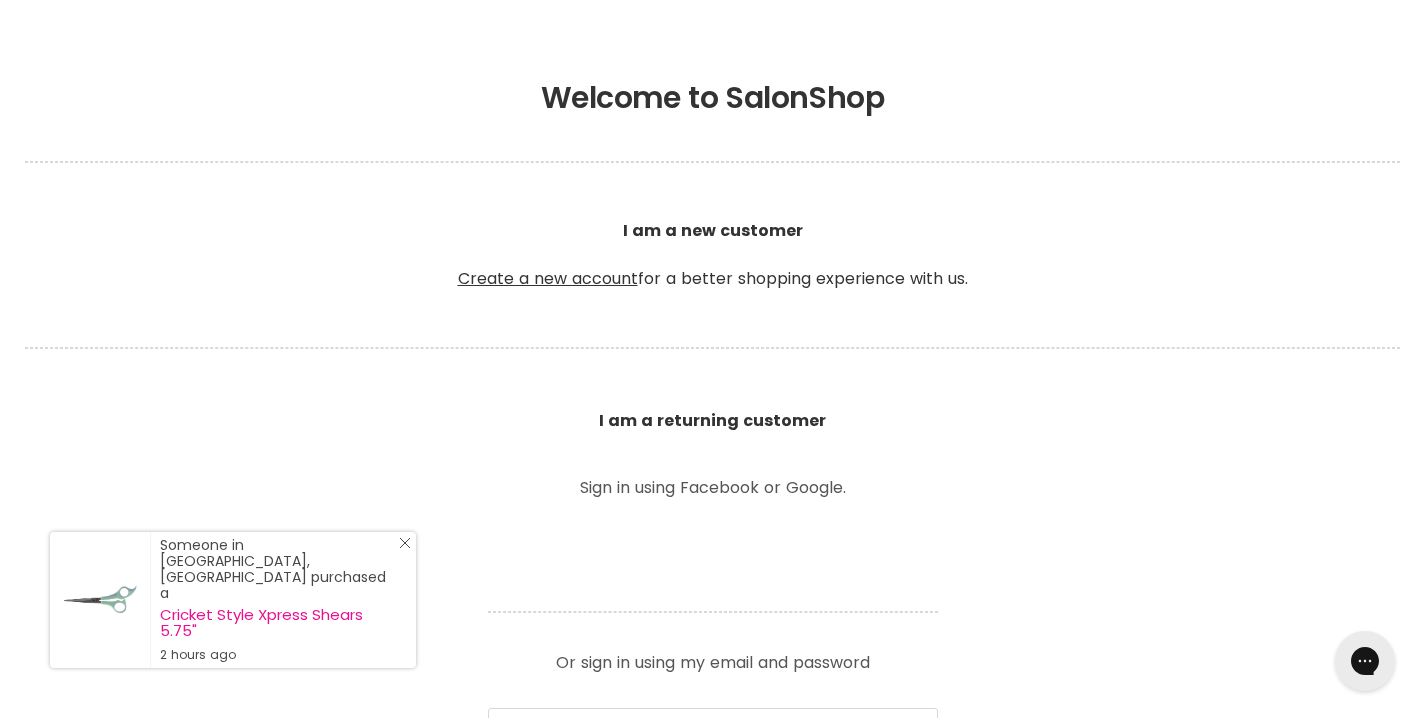 click on "Close Icon" 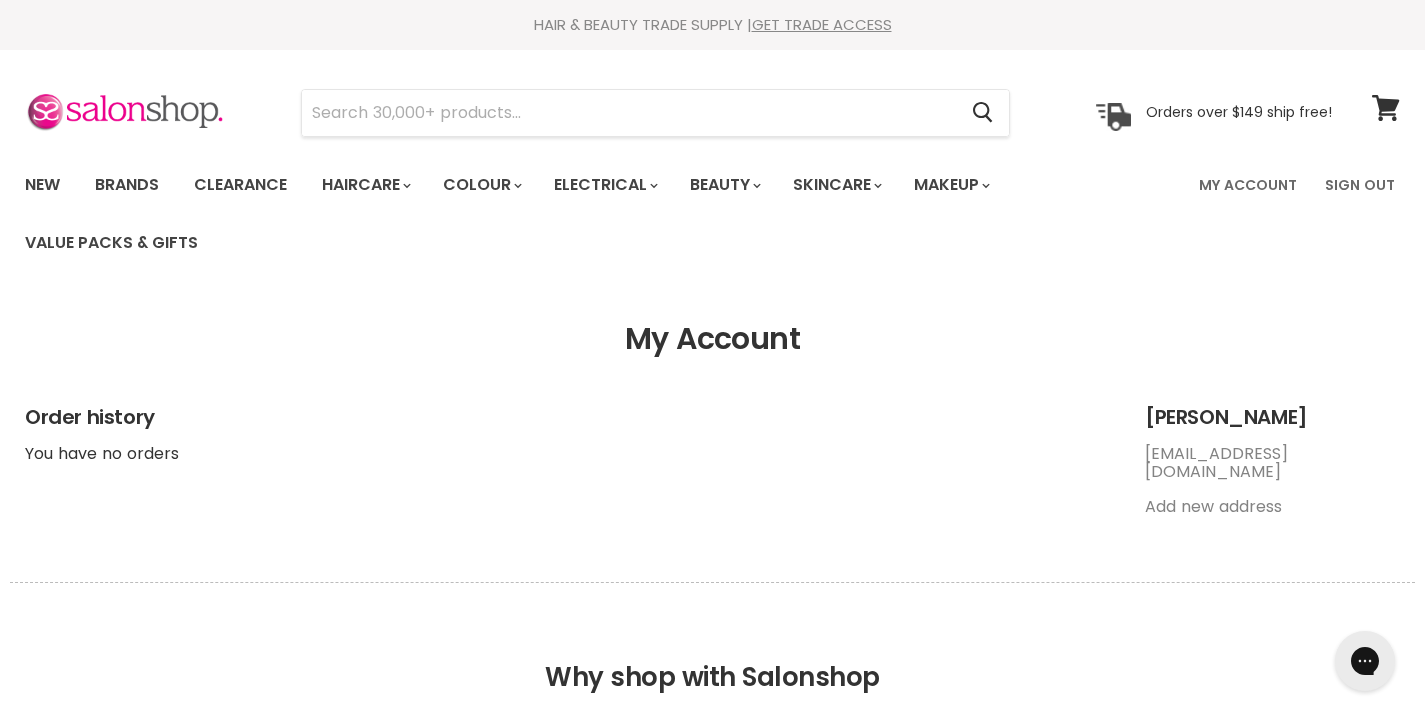scroll, scrollTop: 0, scrollLeft: 0, axis: both 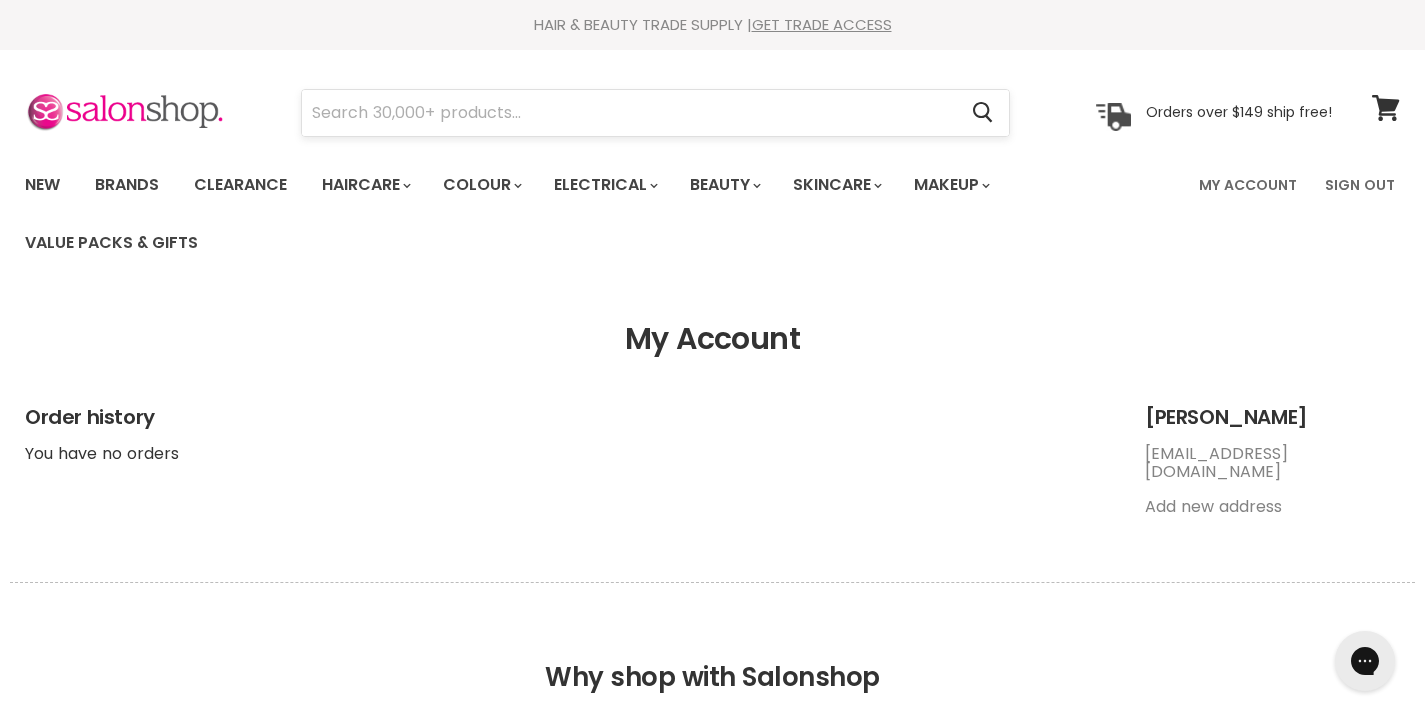 click on "Menu
Cancel" at bounding box center (712, 103) 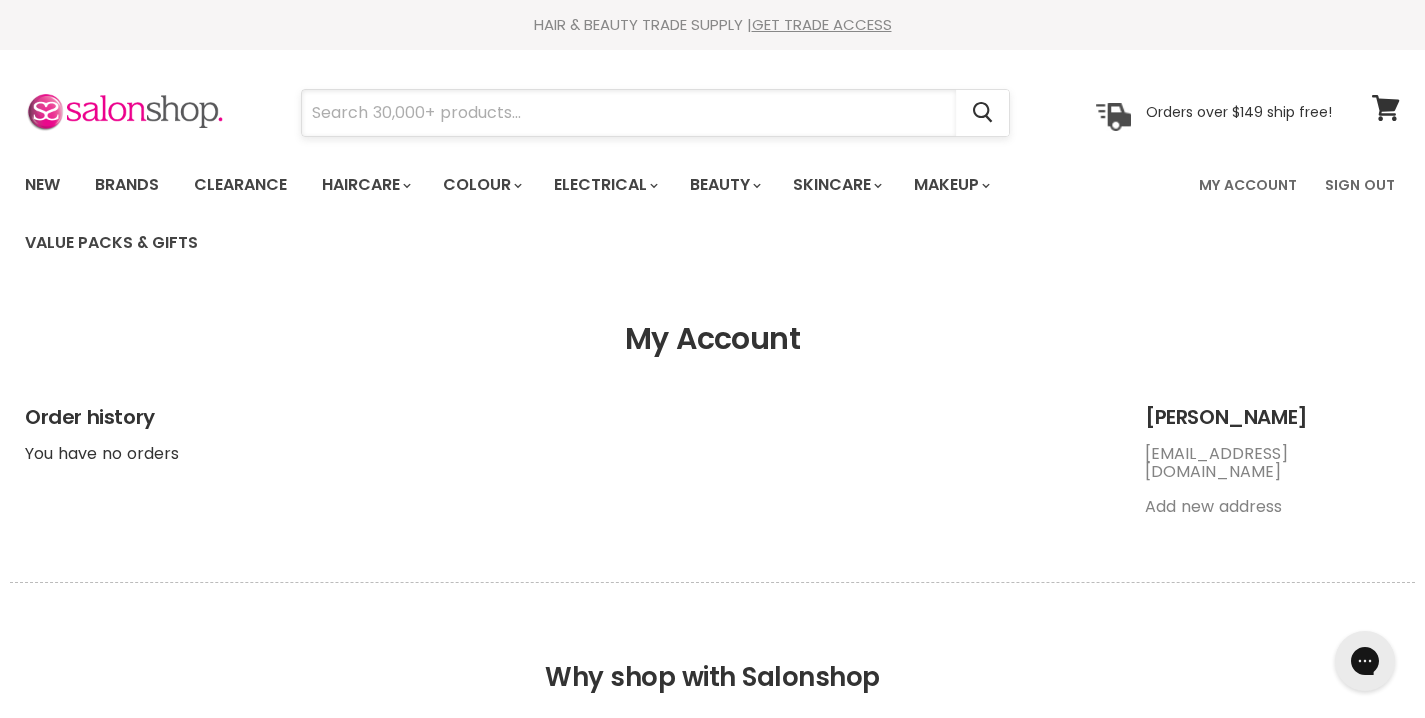 click at bounding box center (629, 113) 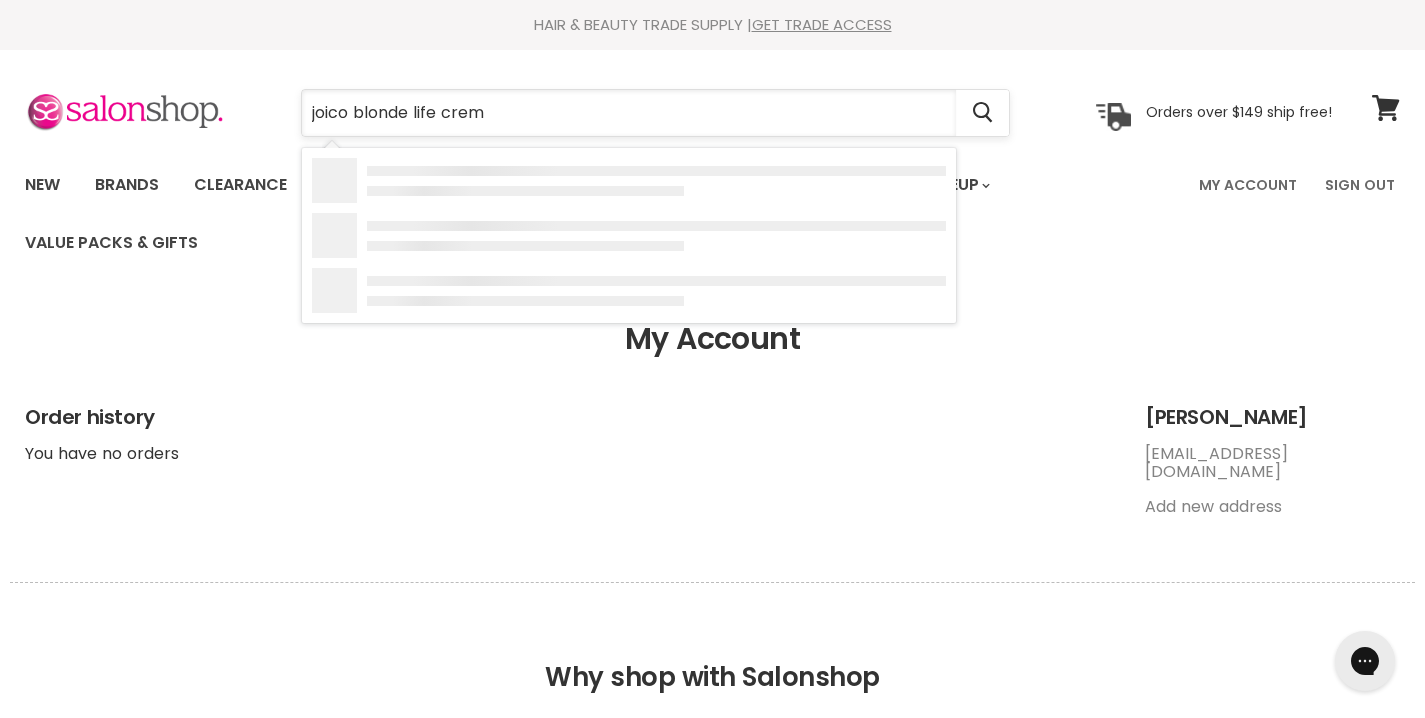 type on "joico blonde life creme" 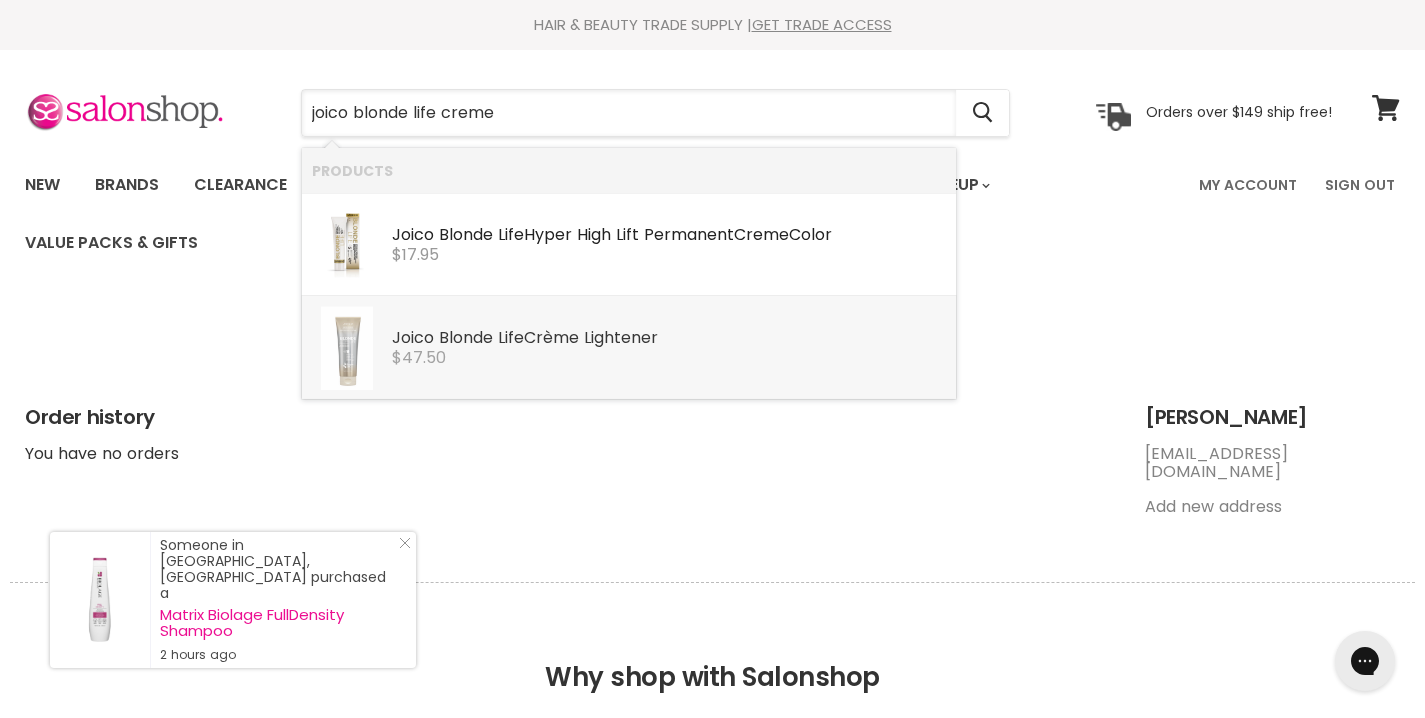 click on "$47.50" at bounding box center (419, 357) 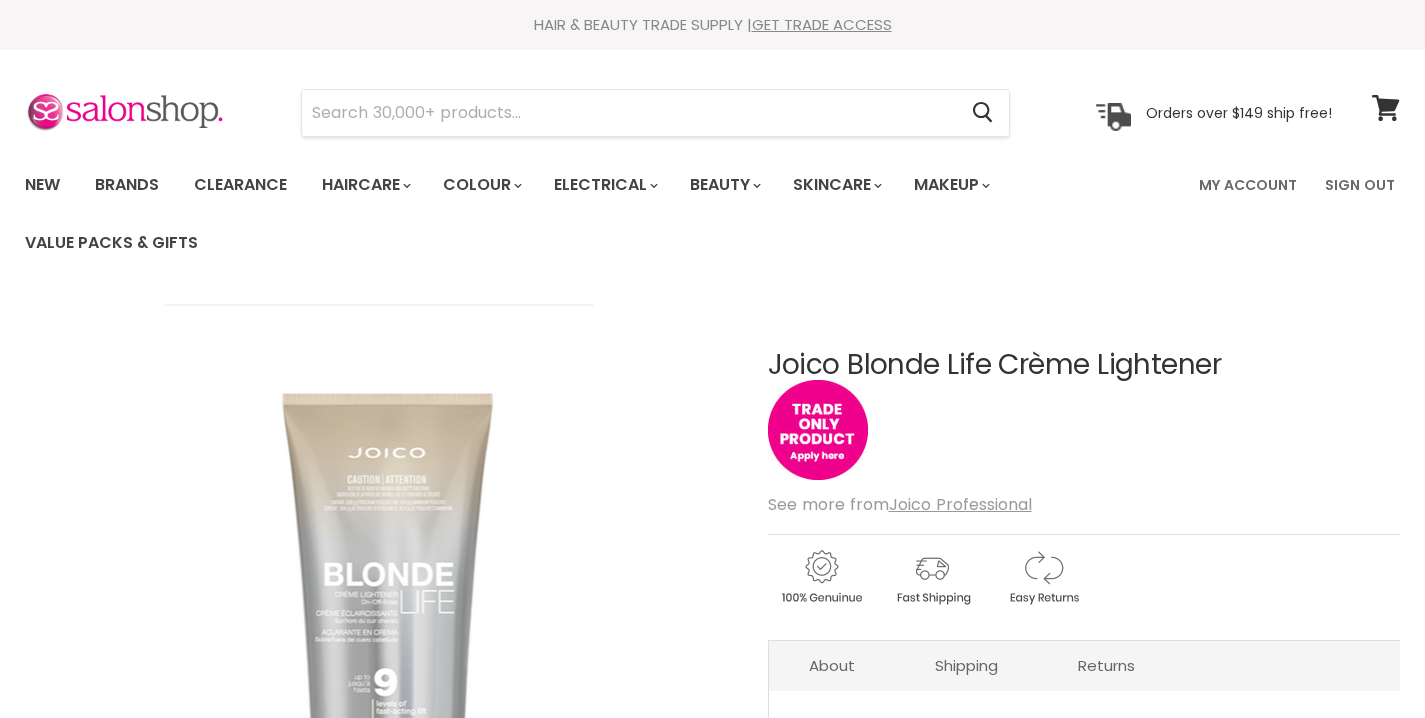 scroll, scrollTop: 0, scrollLeft: 0, axis: both 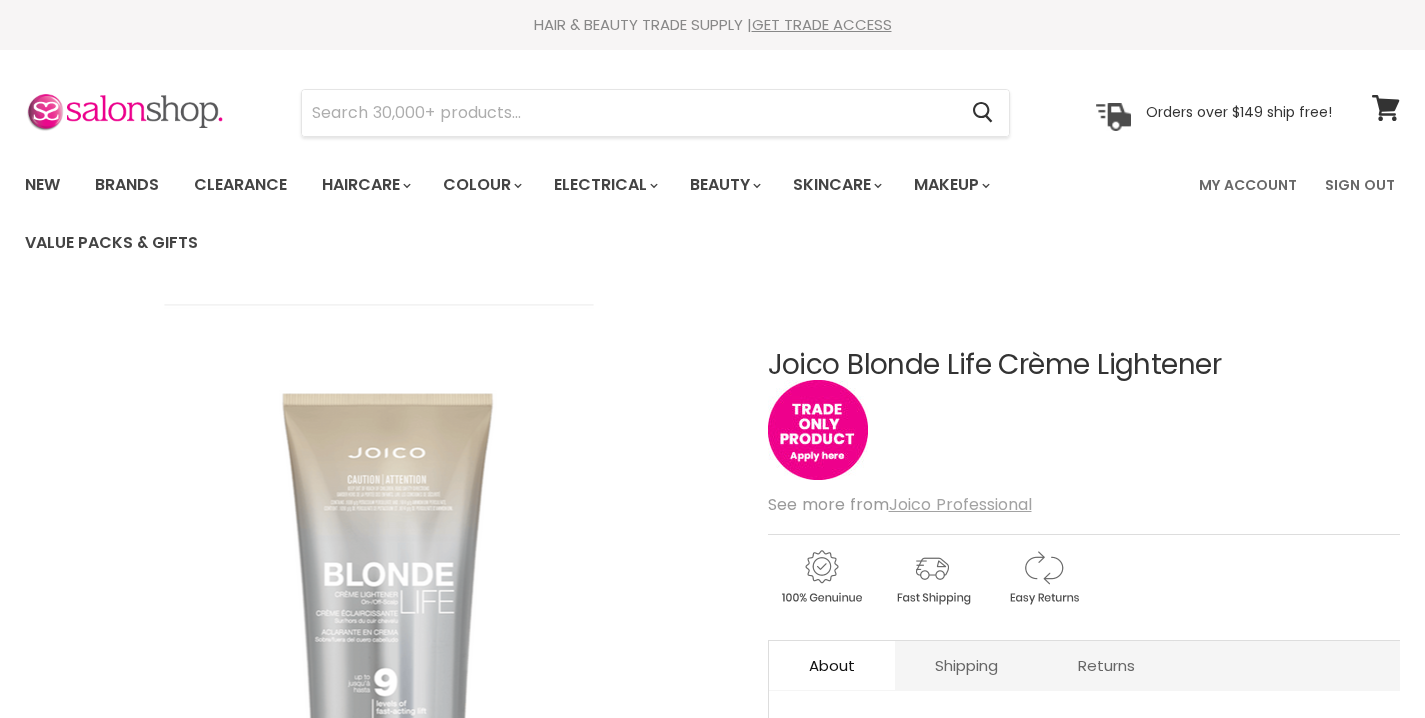 click on "Joico Professional" at bounding box center [960, 504] 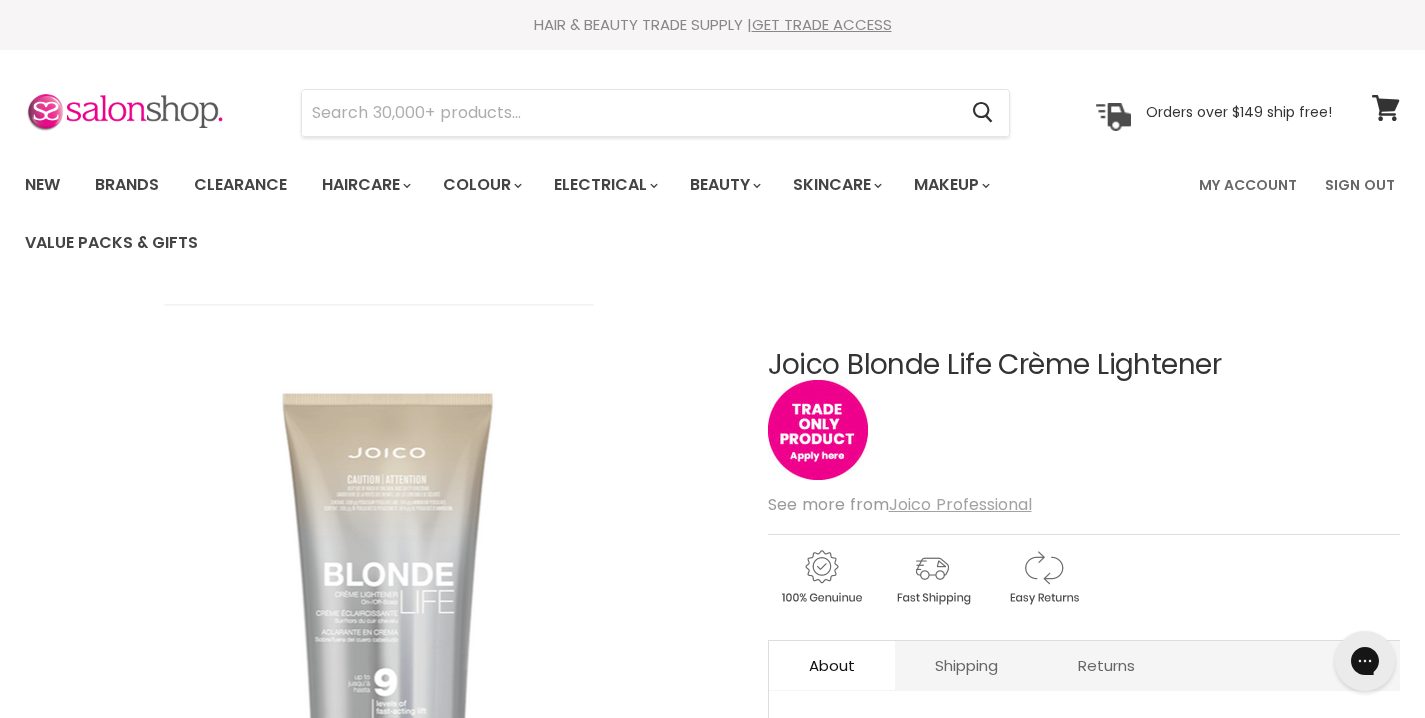 scroll, scrollTop: 0, scrollLeft: 0, axis: both 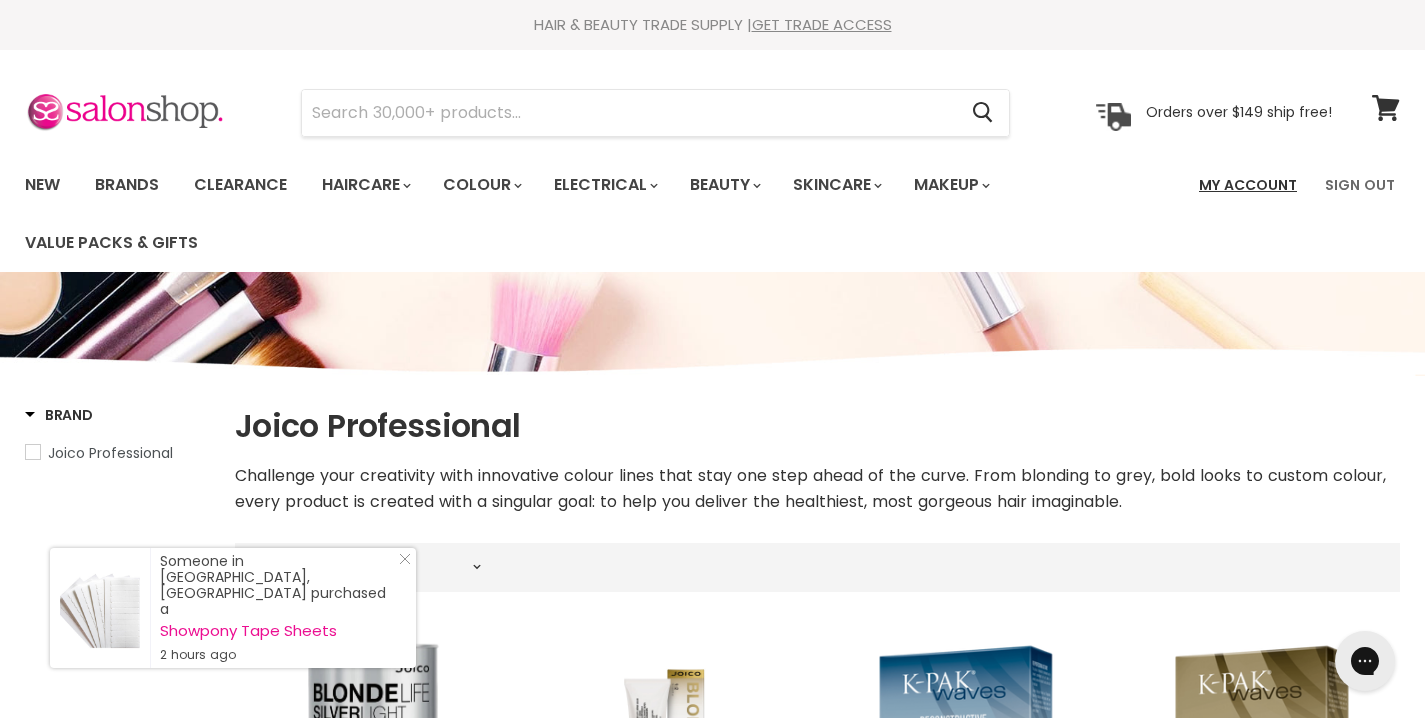 click on "My Account" at bounding box center [1248, 185] 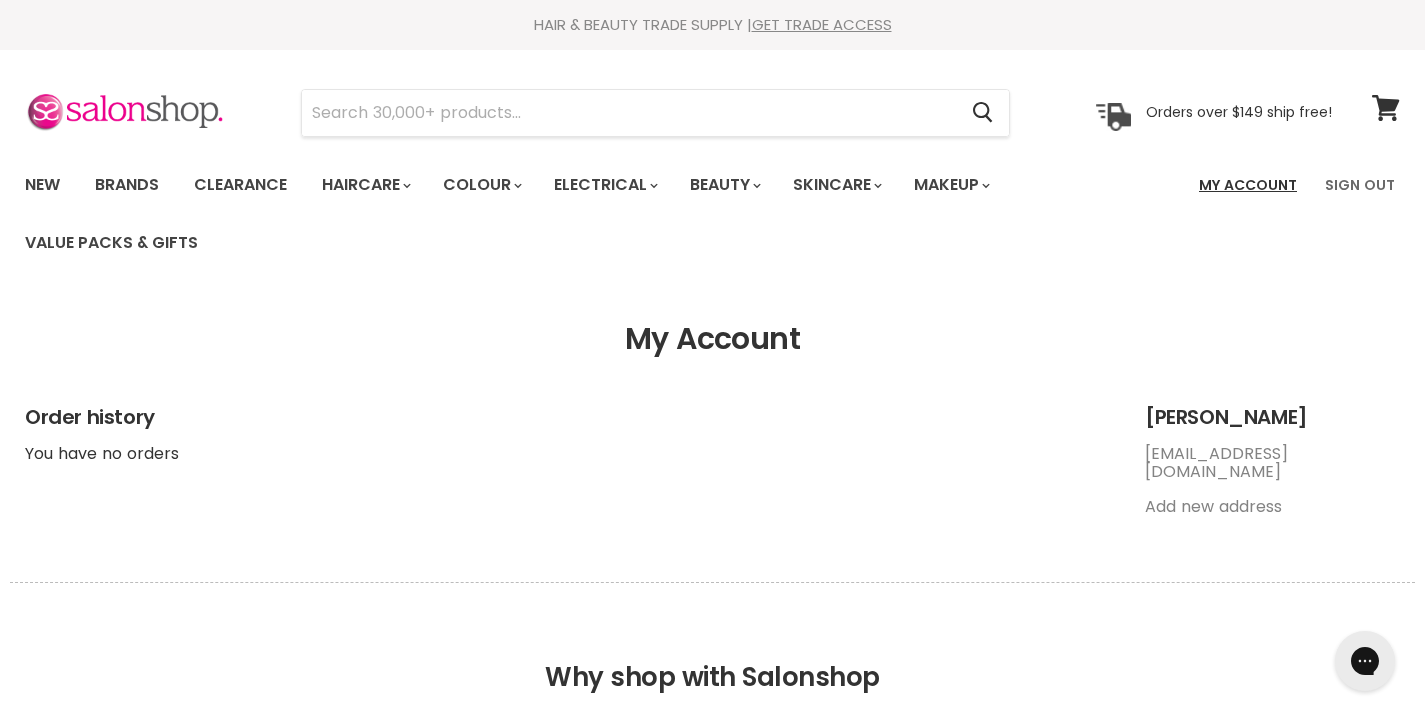 scroll, scrollTop: 0, scrollLeft: 0, axis: both 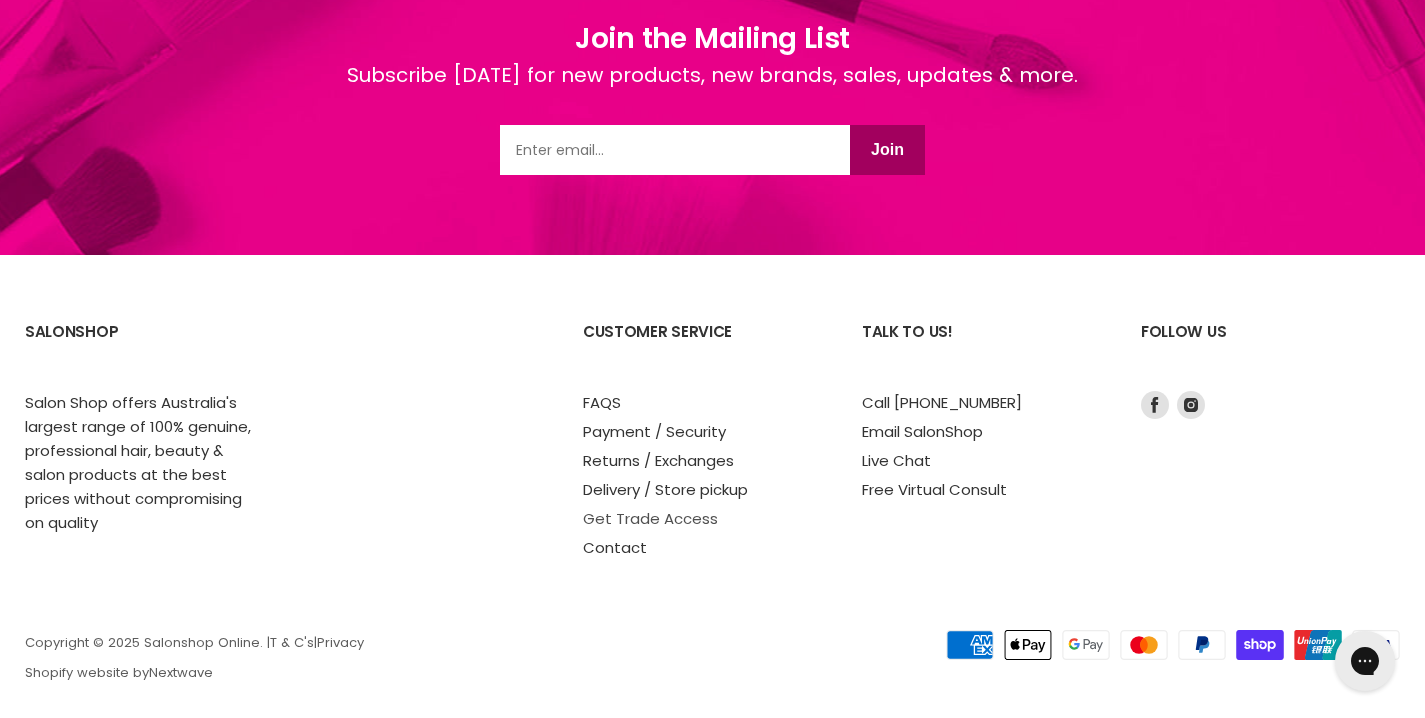 click on "Get Trade Access" at bounding box center [650, 518] 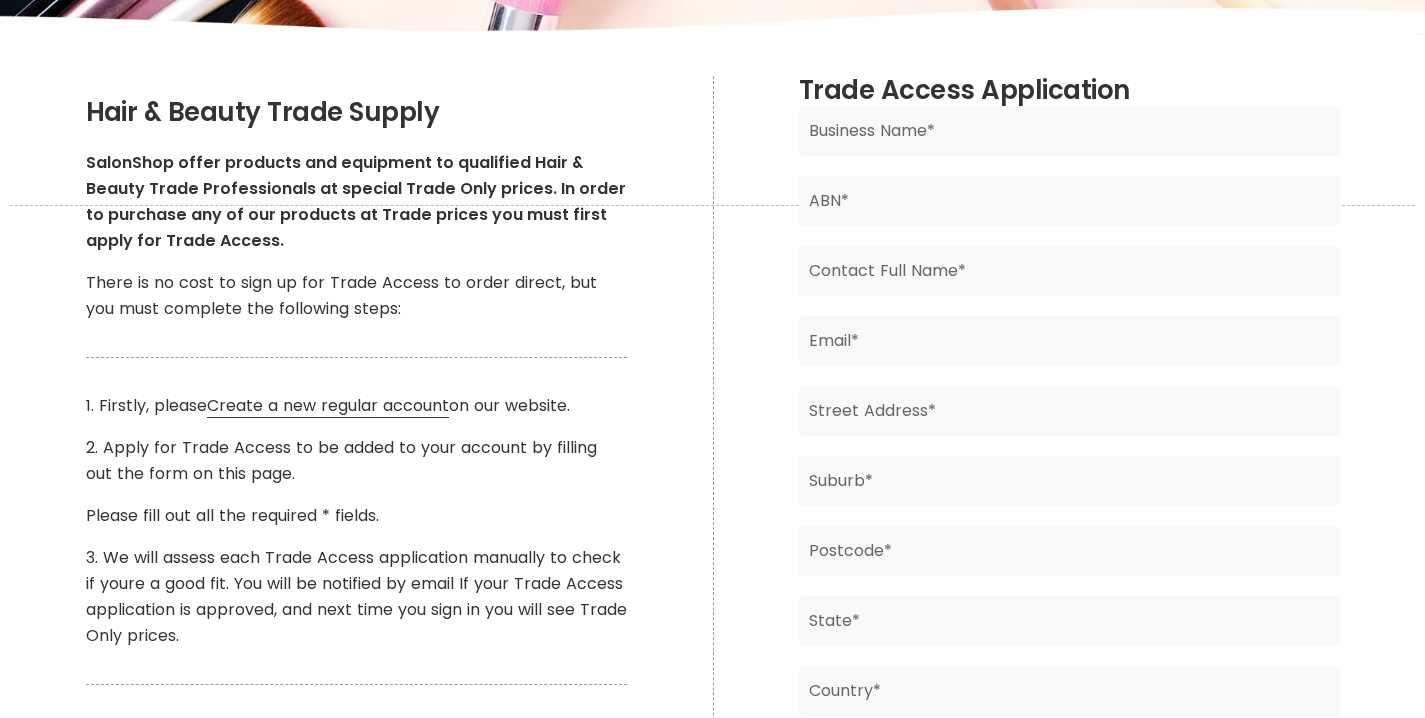 scroll, scrollTop: 363, scrollLeft: 0, axis: vertical 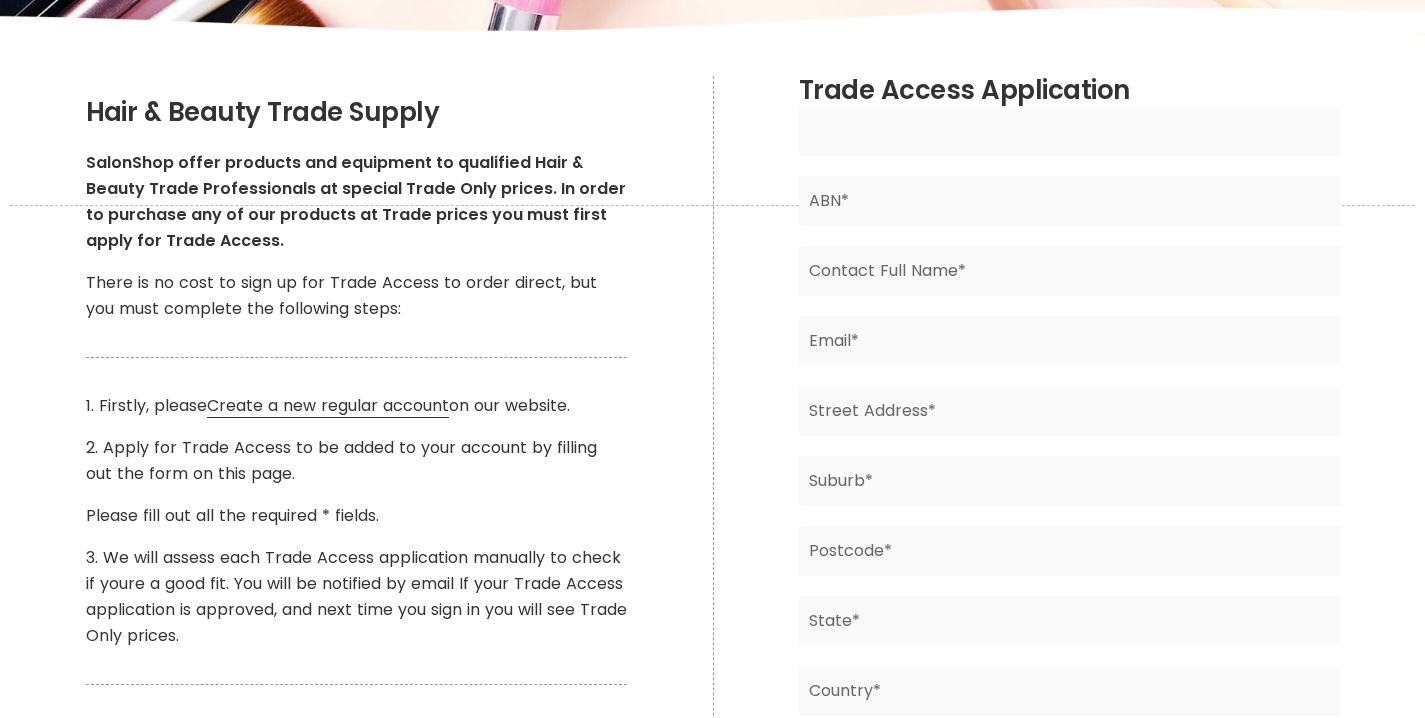 click at bounding box center (1069, 131) 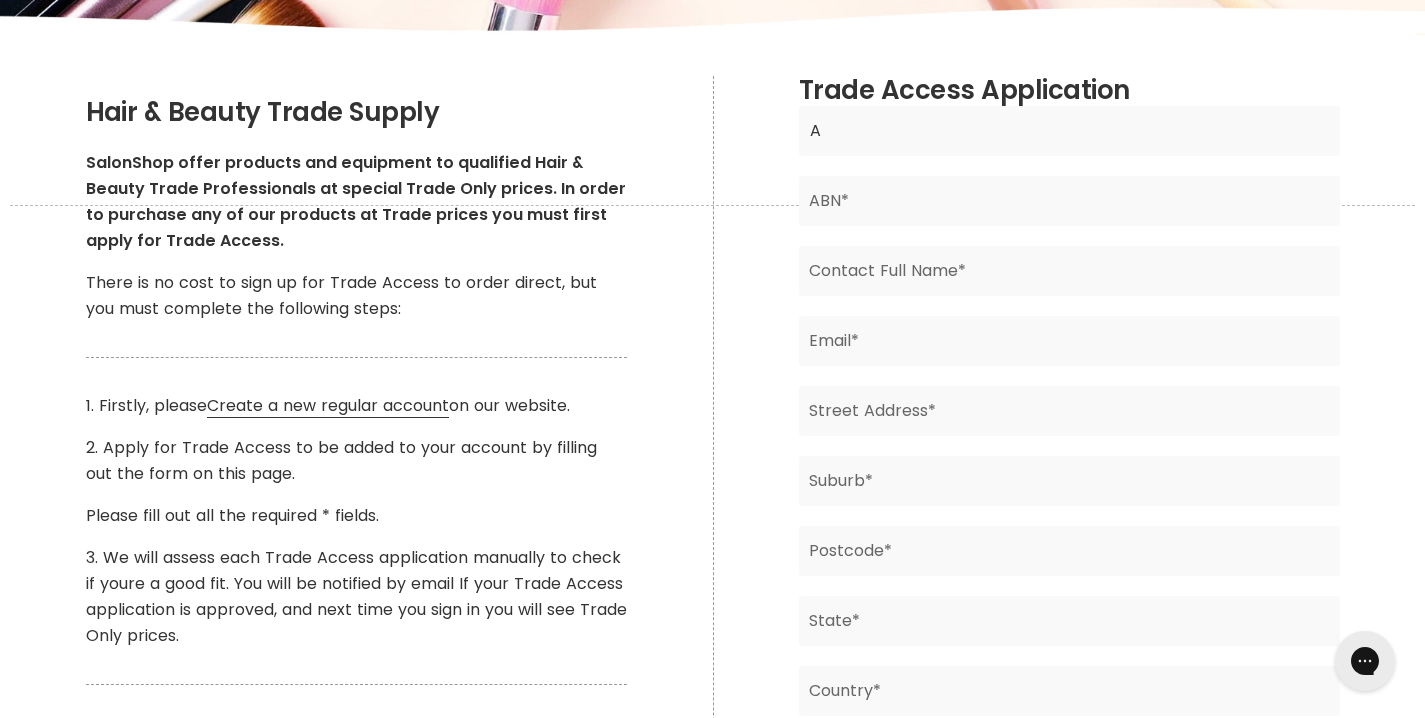 scroll, scrollTop: 0, scrollLeft: 0, axis: both 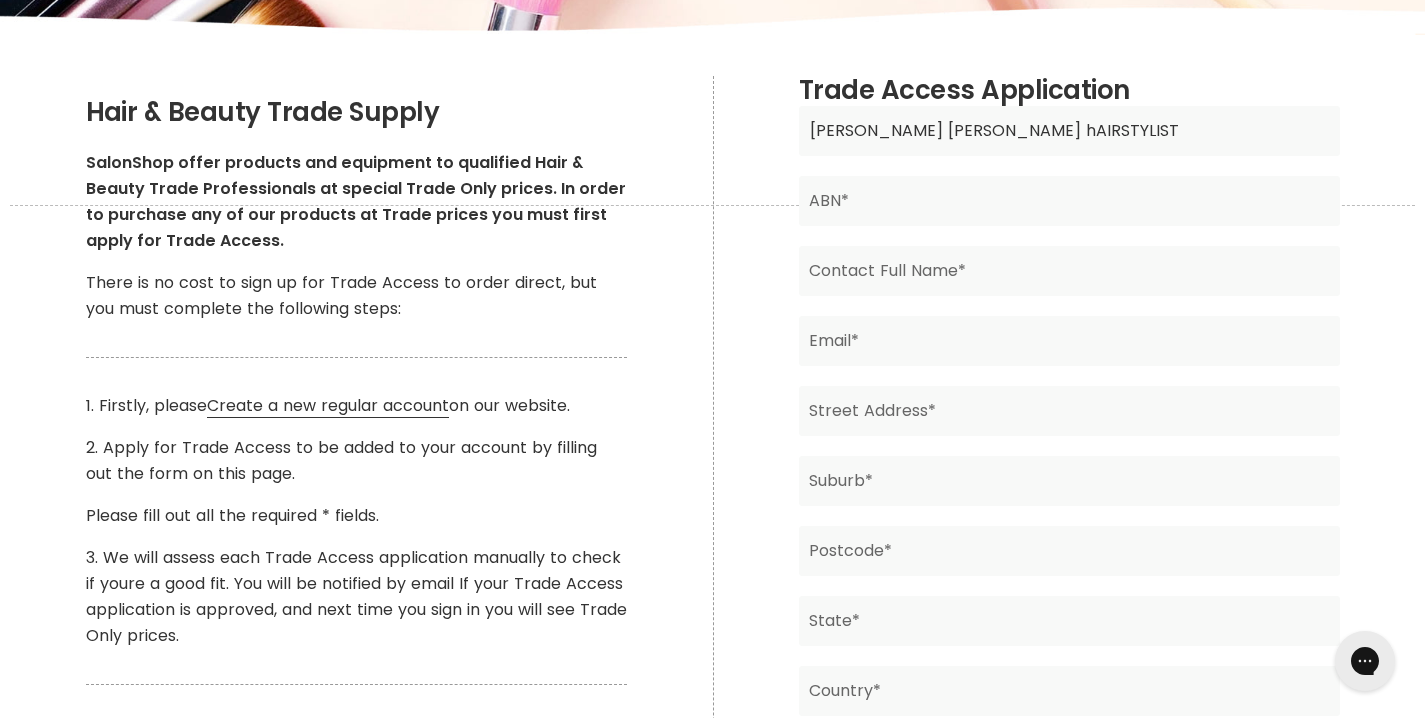 type on "[PERSON_NAME] [PERSON_NAME] hAIRSTYLIST" 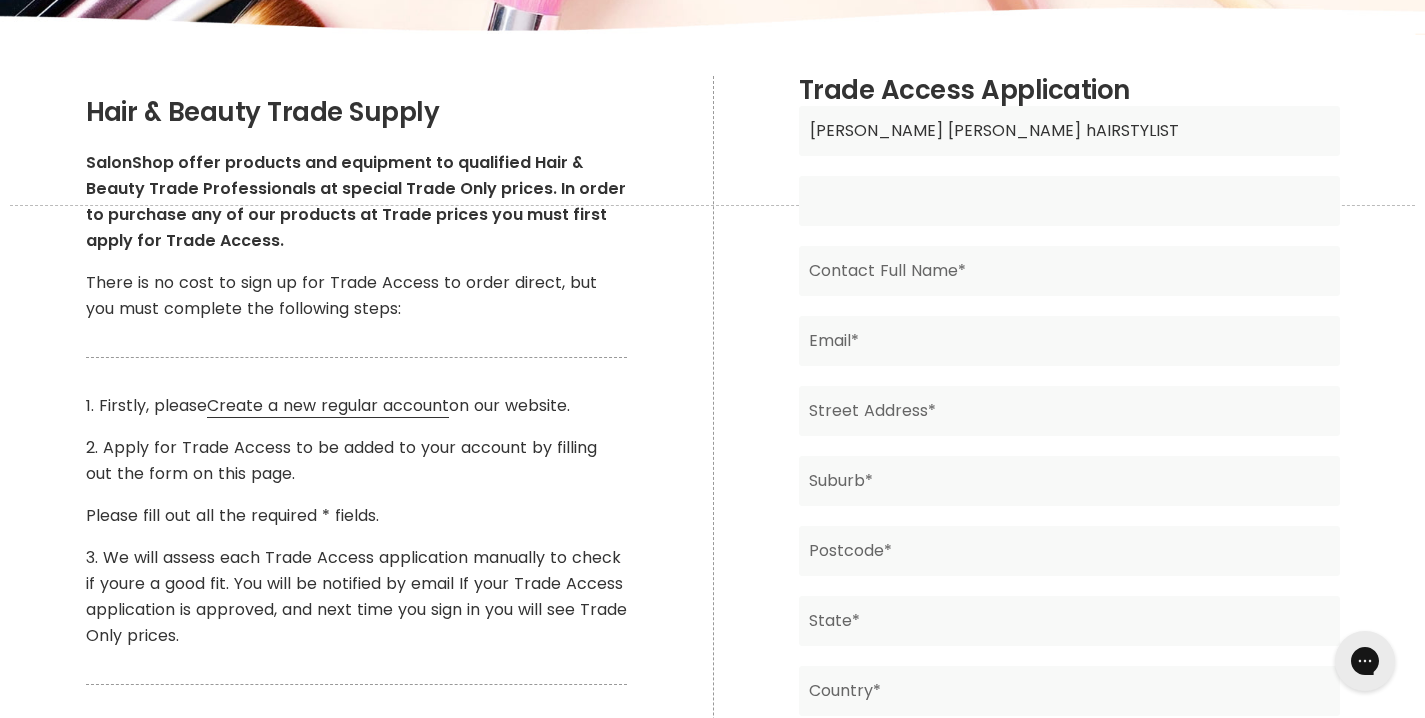click at bounding box center (1069, 201) 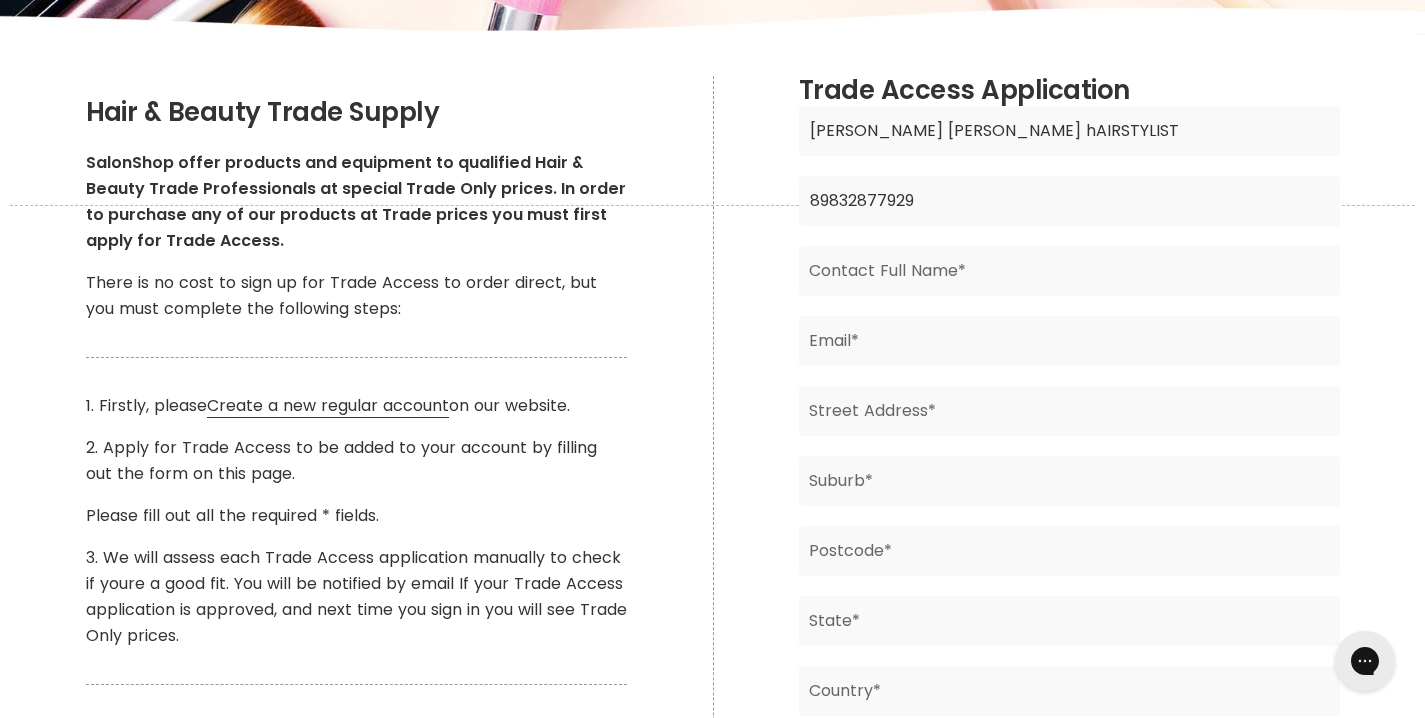 type on "89832877929" 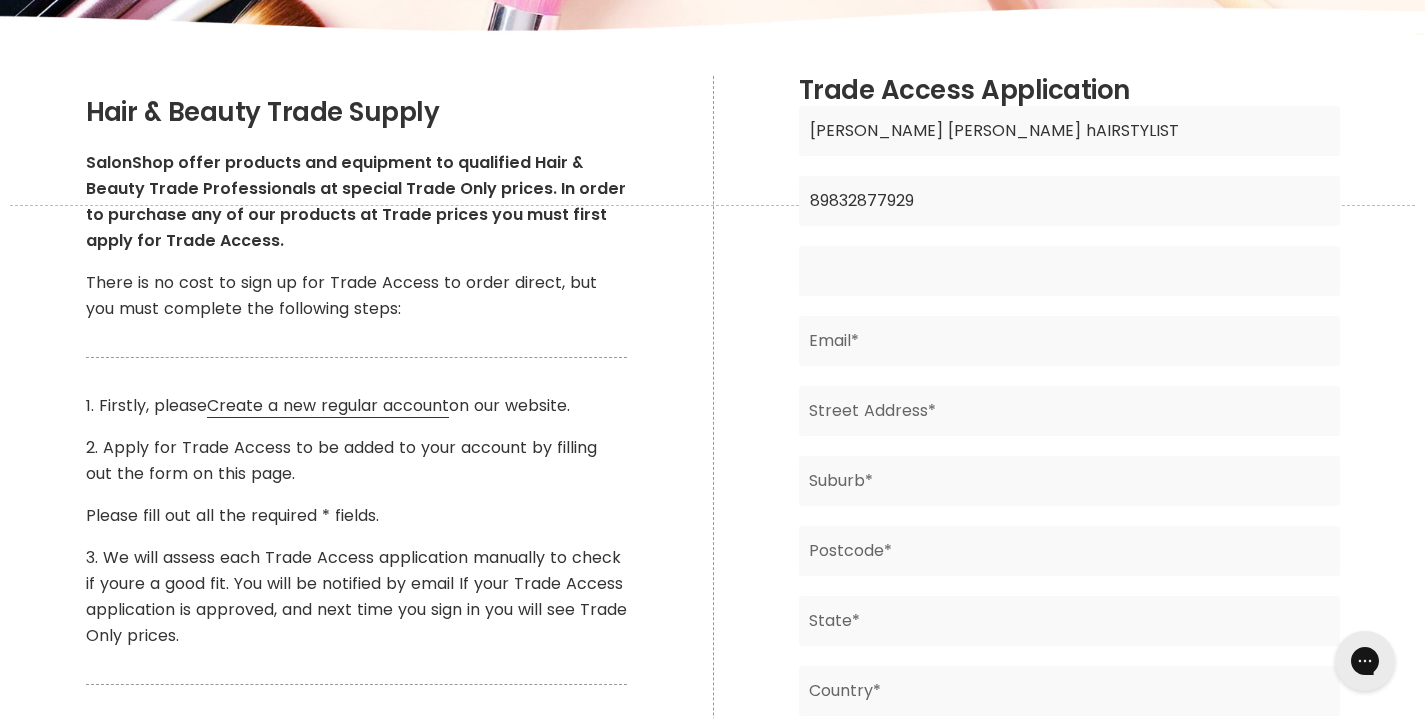 click at bounding box center (1069, 271) 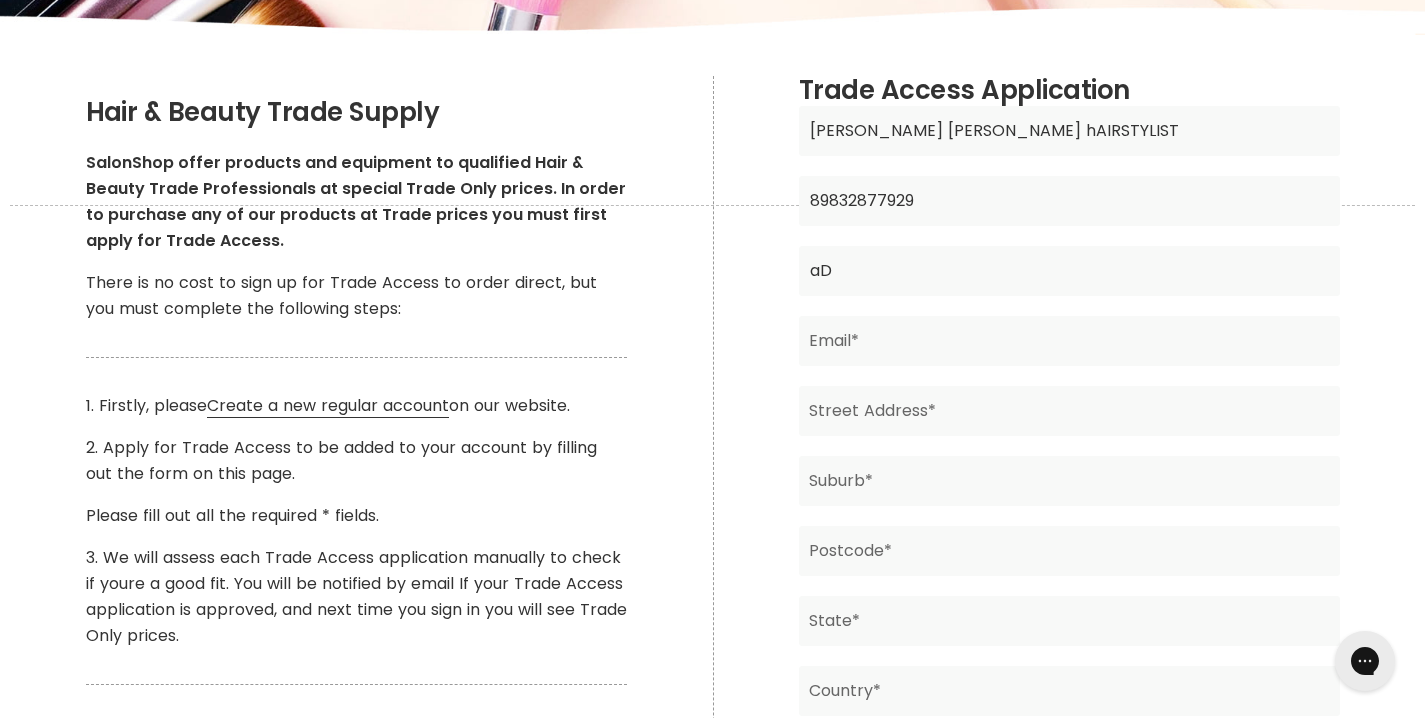 type on "a" 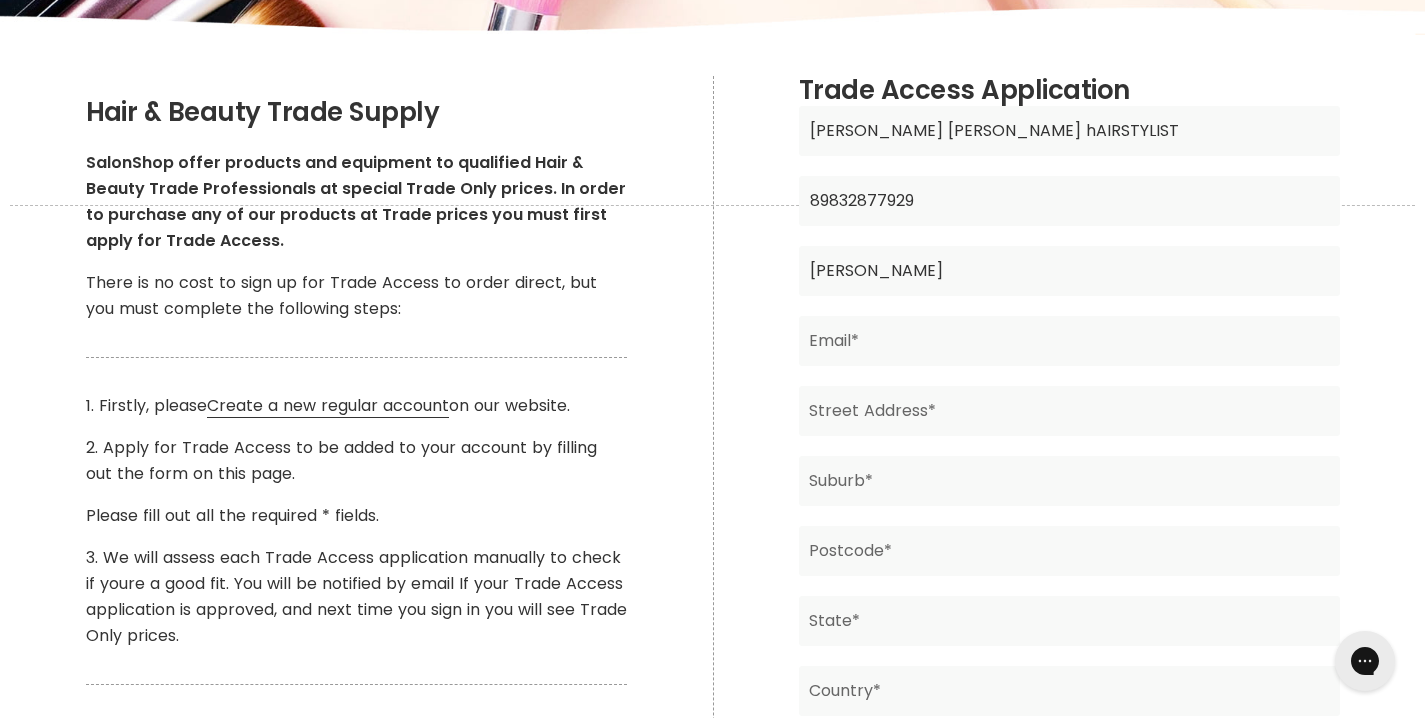 type on "Adelle Thompson" 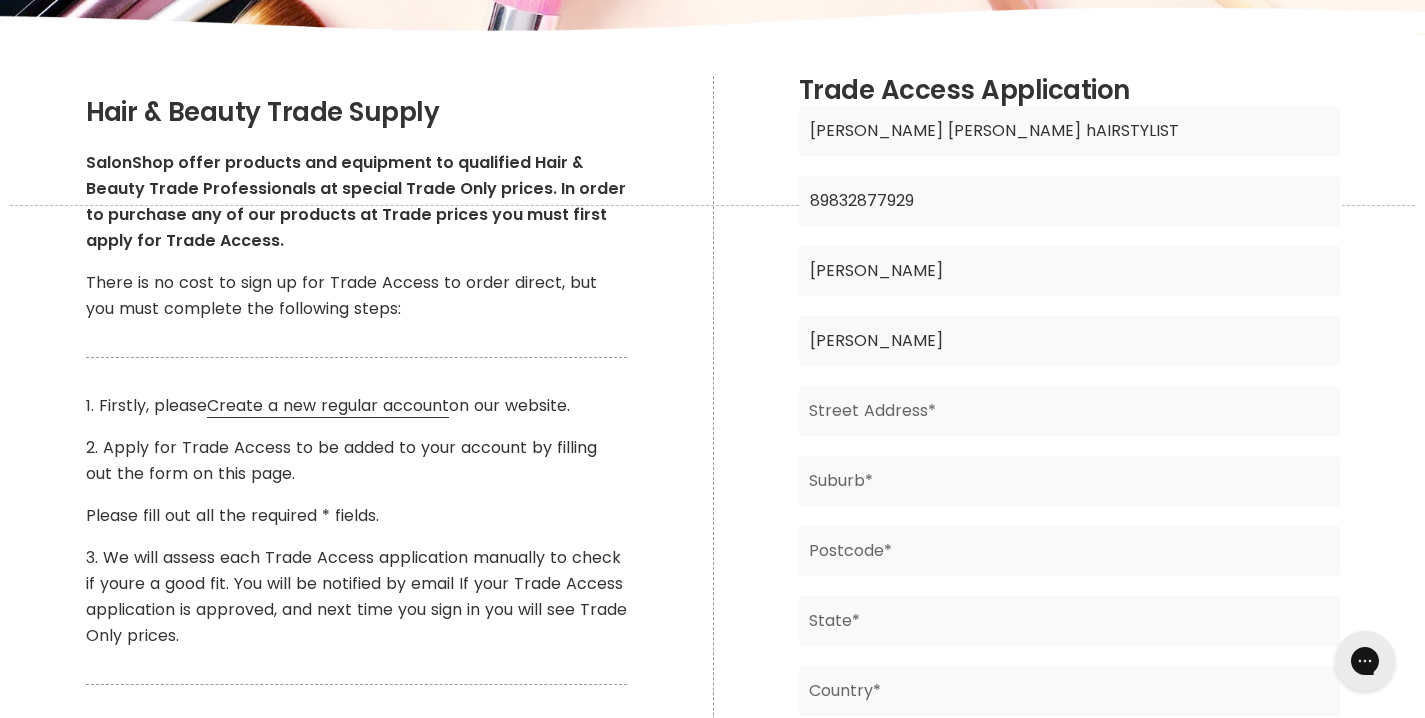 type on "adellelouisehairstylist@outlook.com" 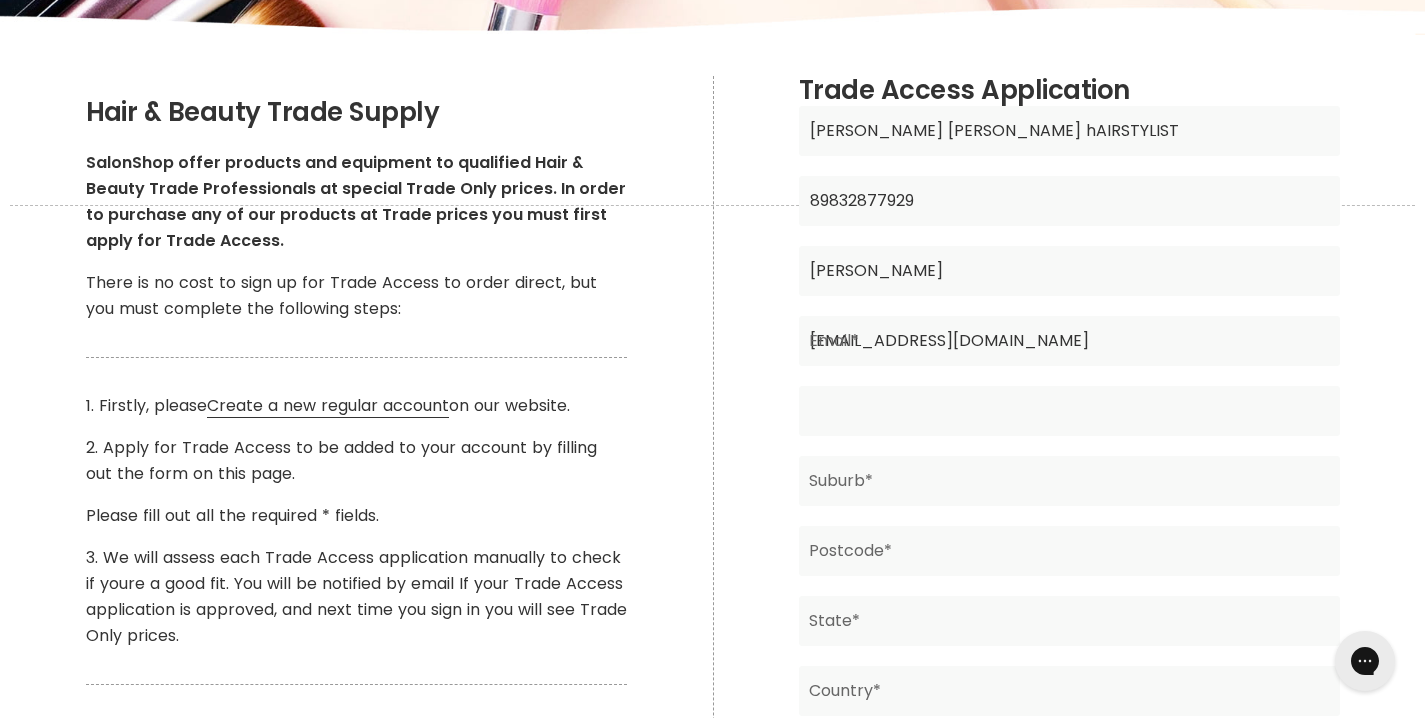 type on "1/10 Dorchester Close" 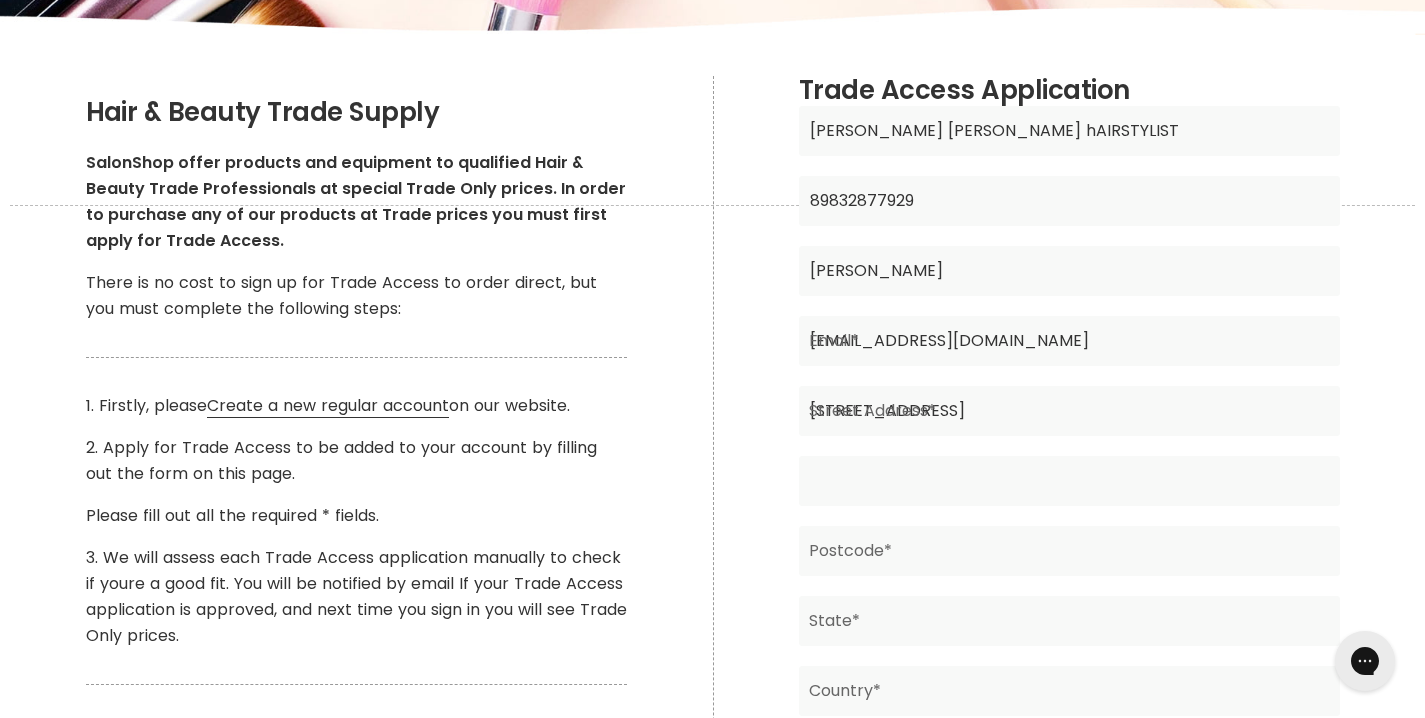 type on "Pimpama" 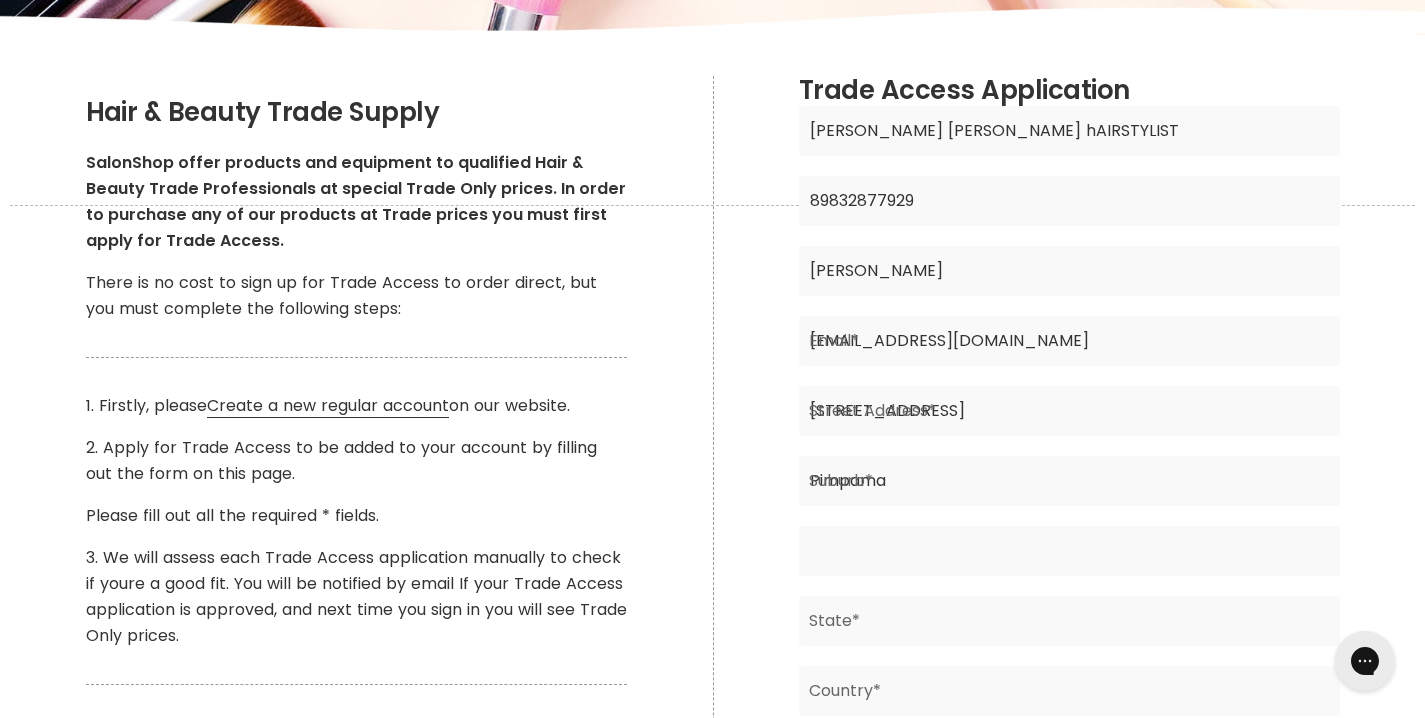 type on "4209" 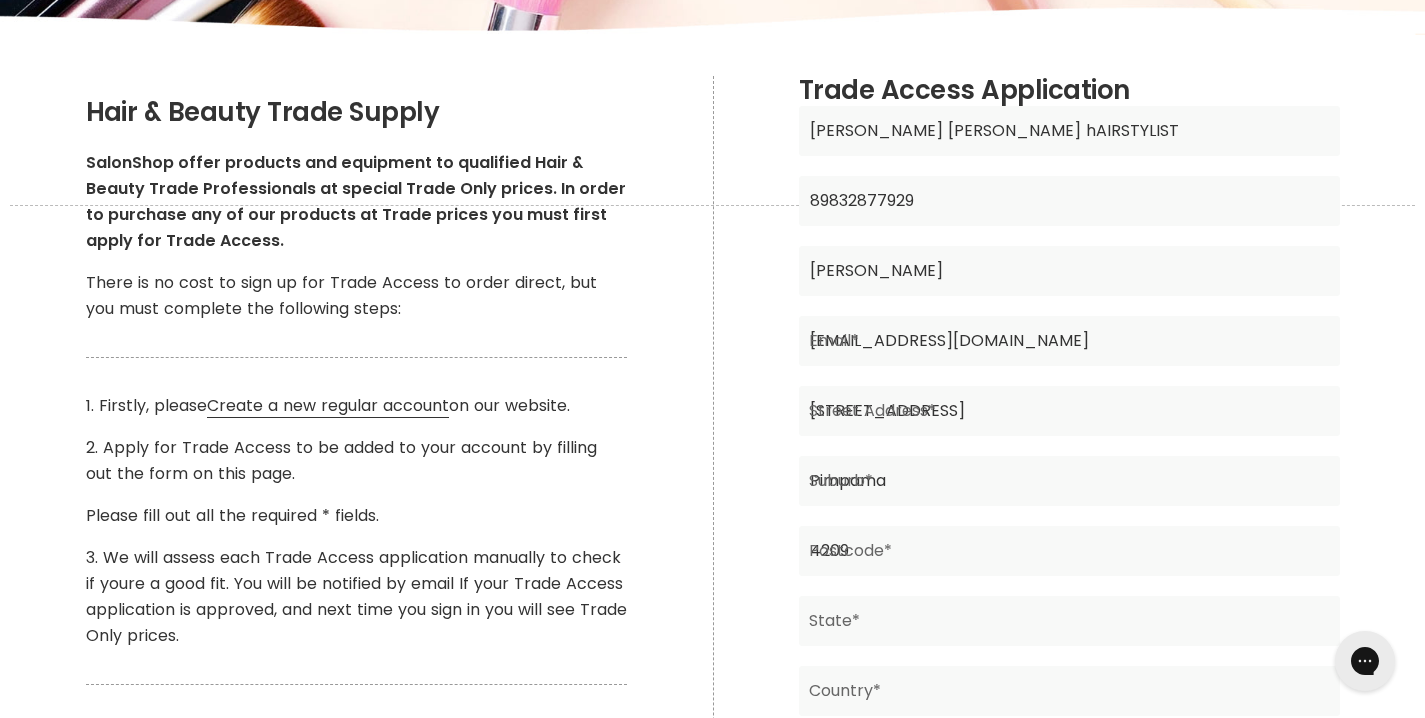type on "QLD" 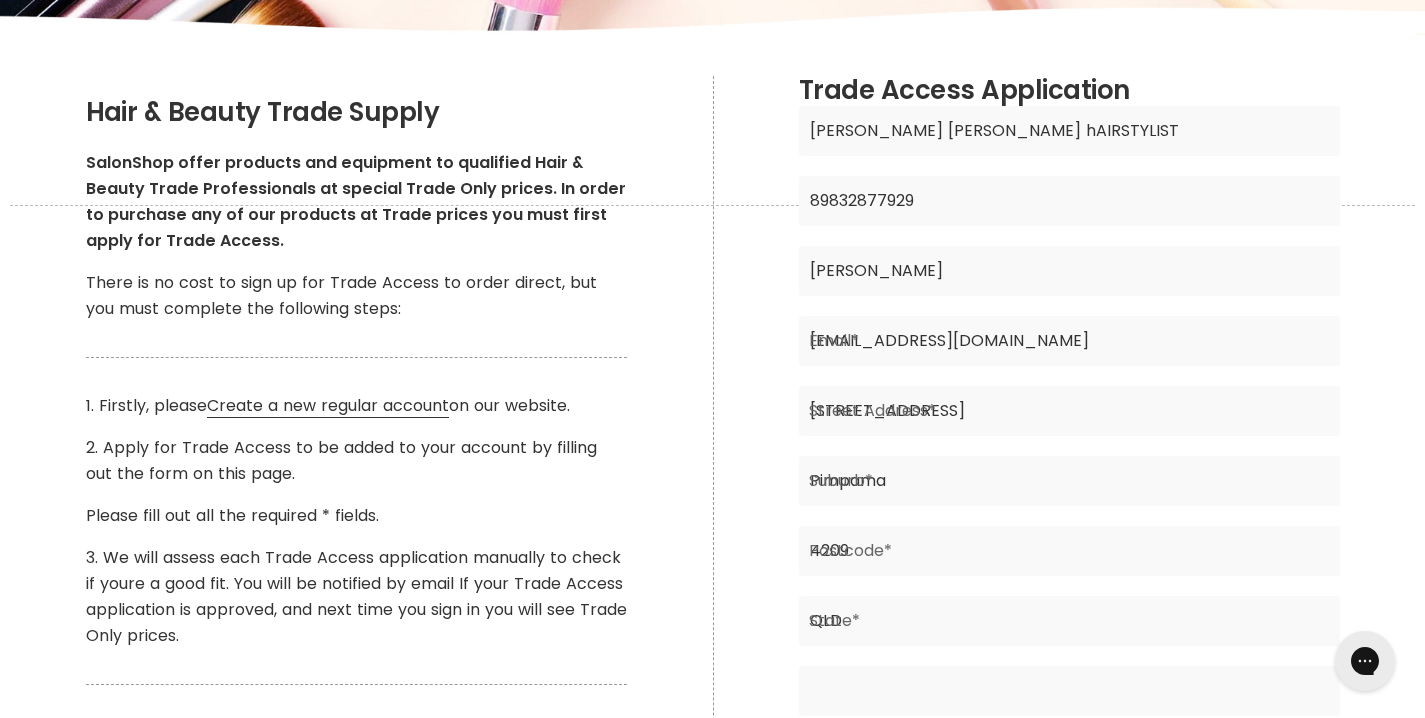 type on "Australia" 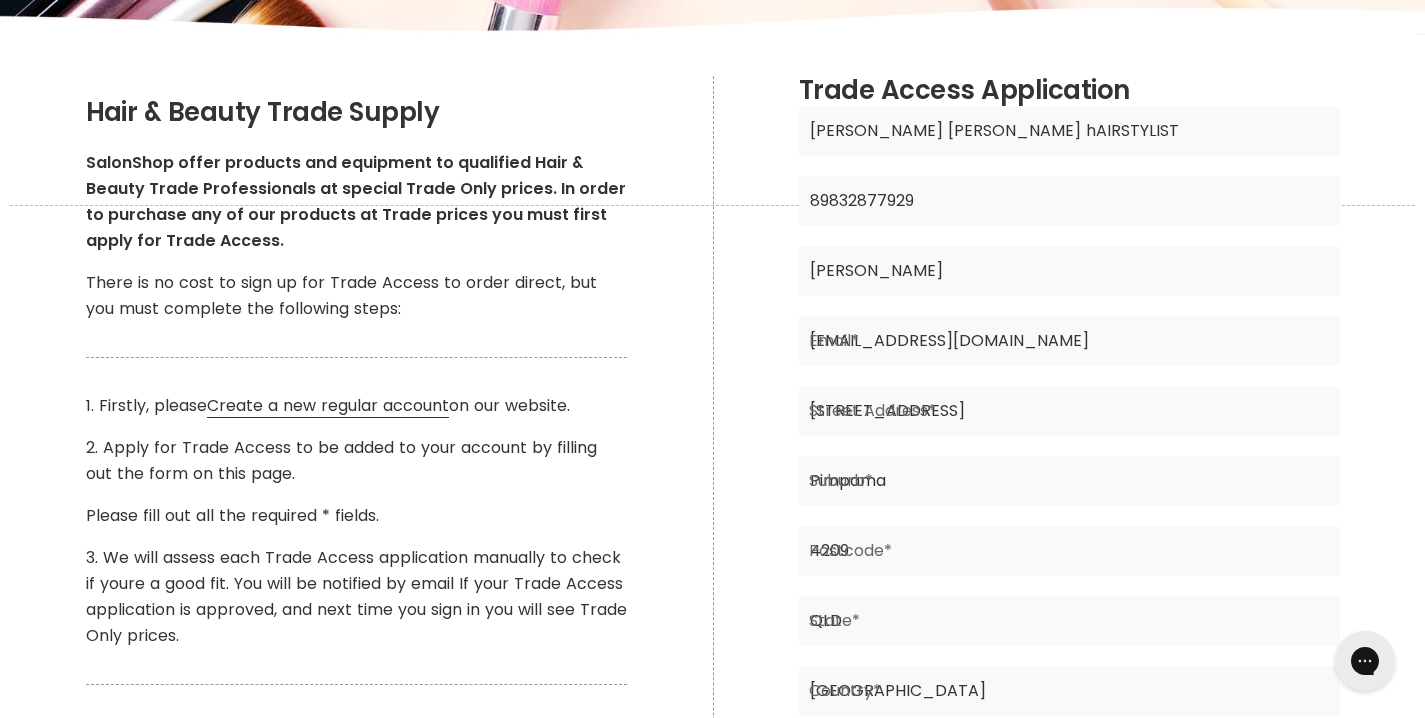 type on "0404550685" 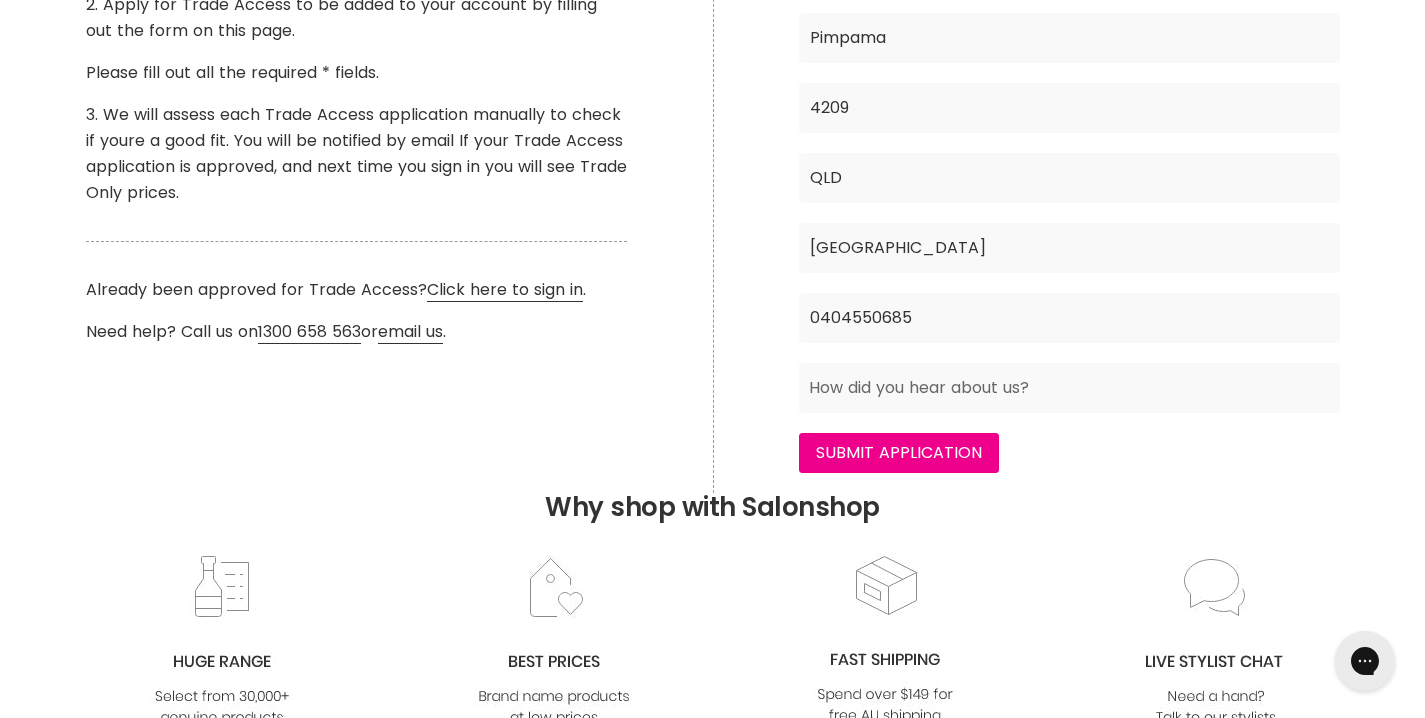 scroll, scrollTop: 814, scrollLeft: 0, axis: vertical 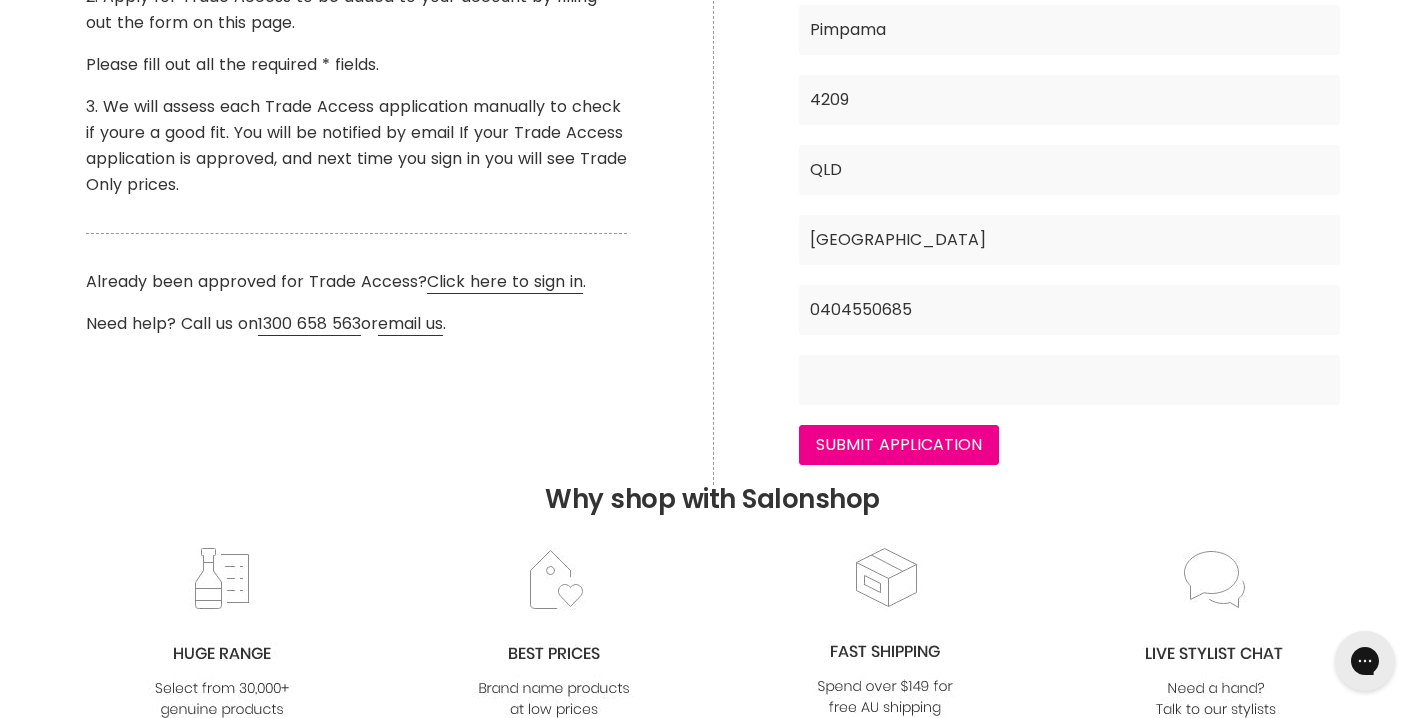 click at bounding box center (1069, 380) 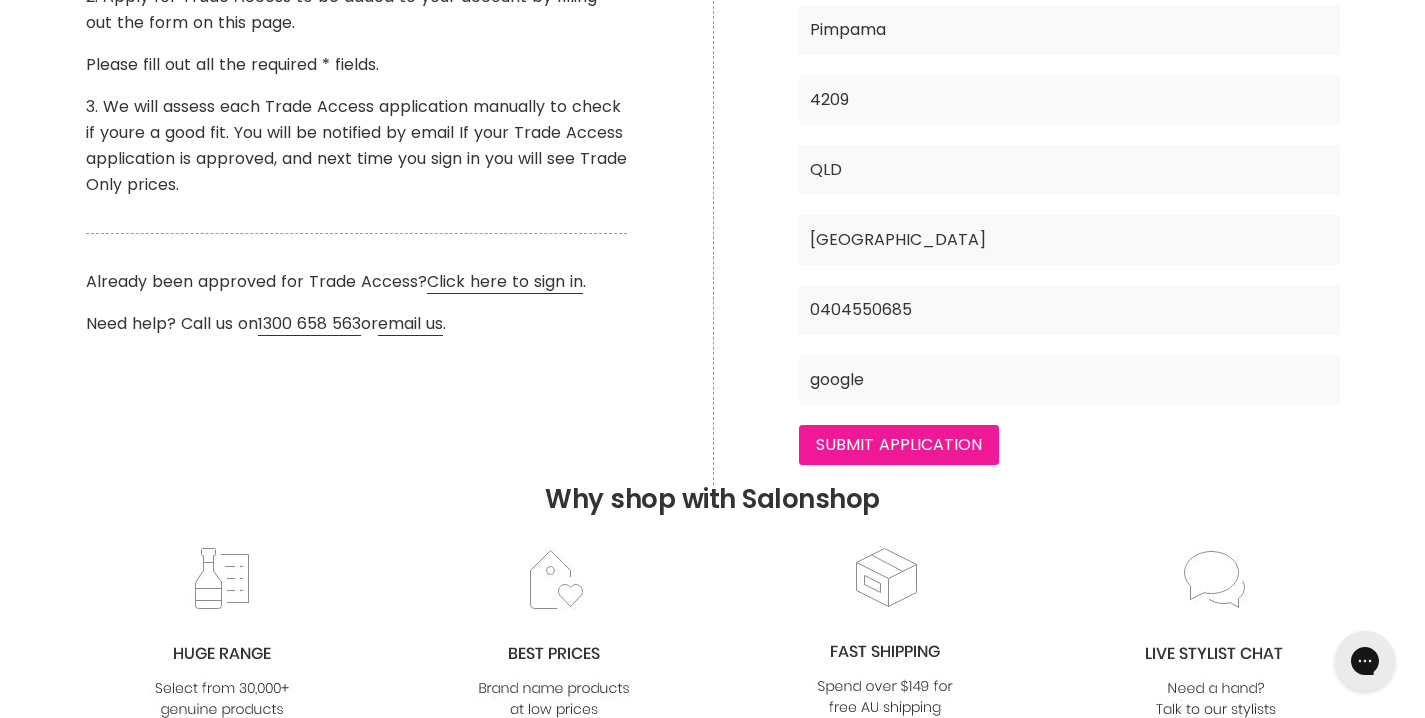 type on "google" 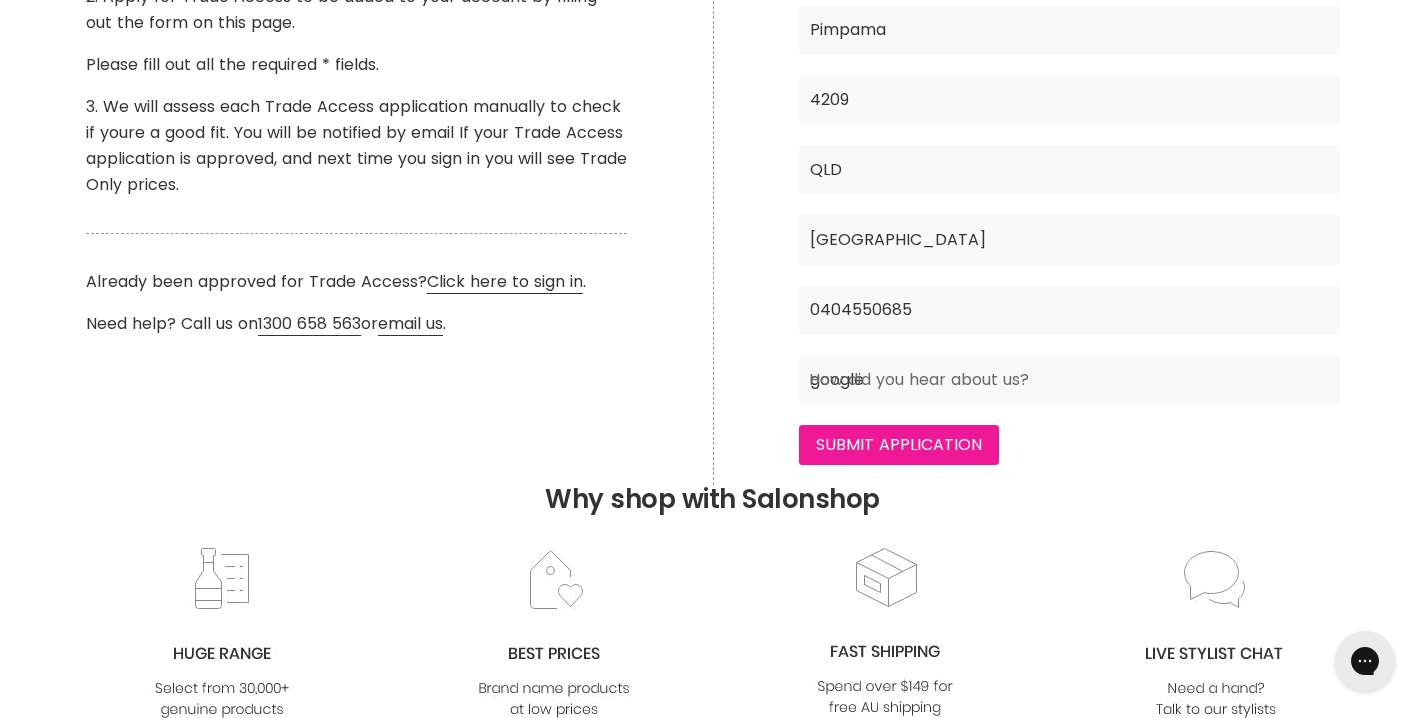 click on "Submit Application" at bounding box center (899, 445) 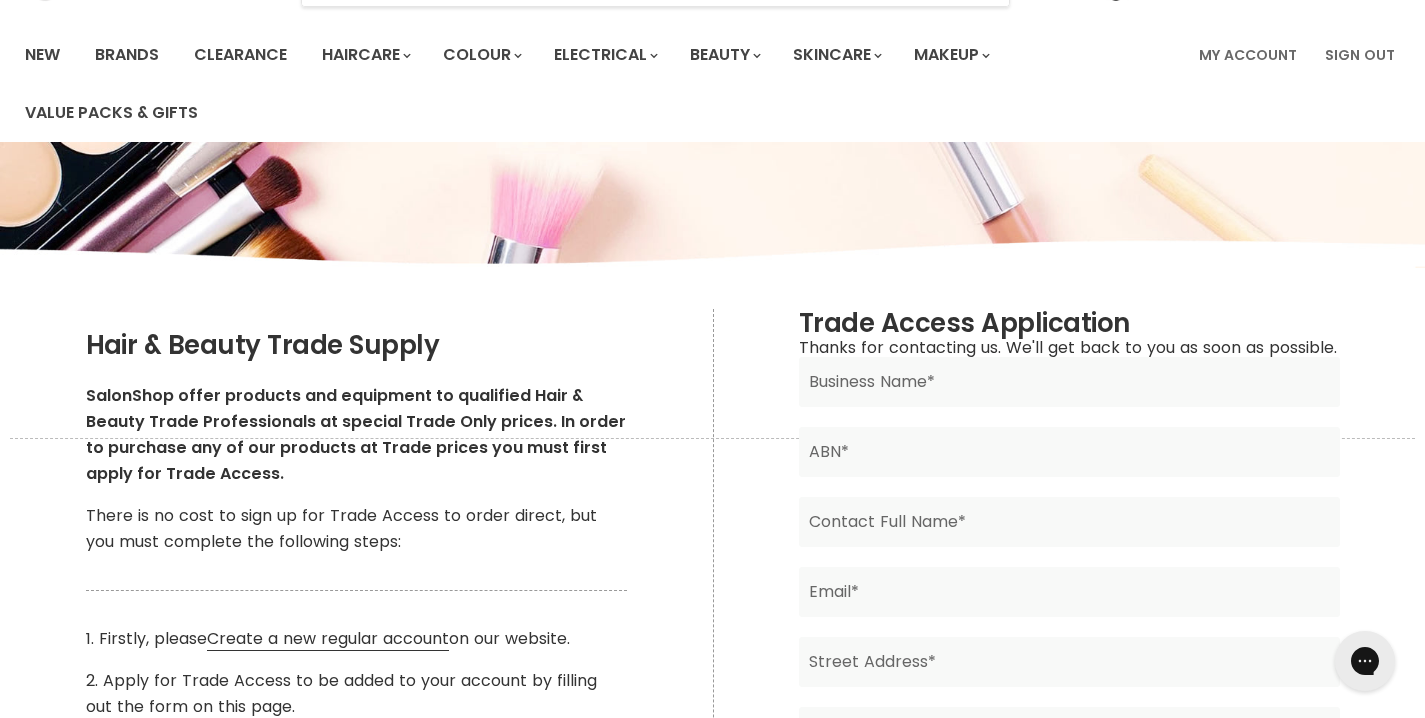 scroll, scrollTop: 0, scrollLeft: 0, axis: both 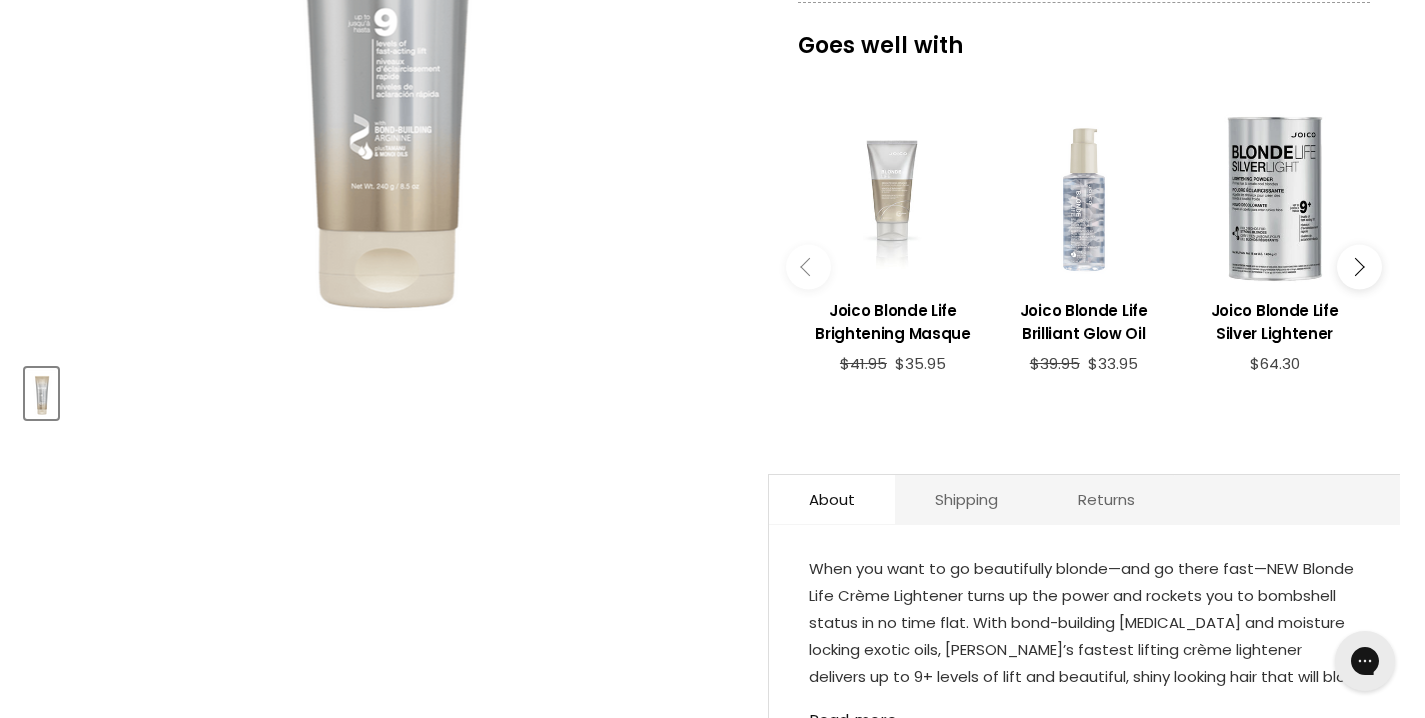click at bounding box center (1355, 267) 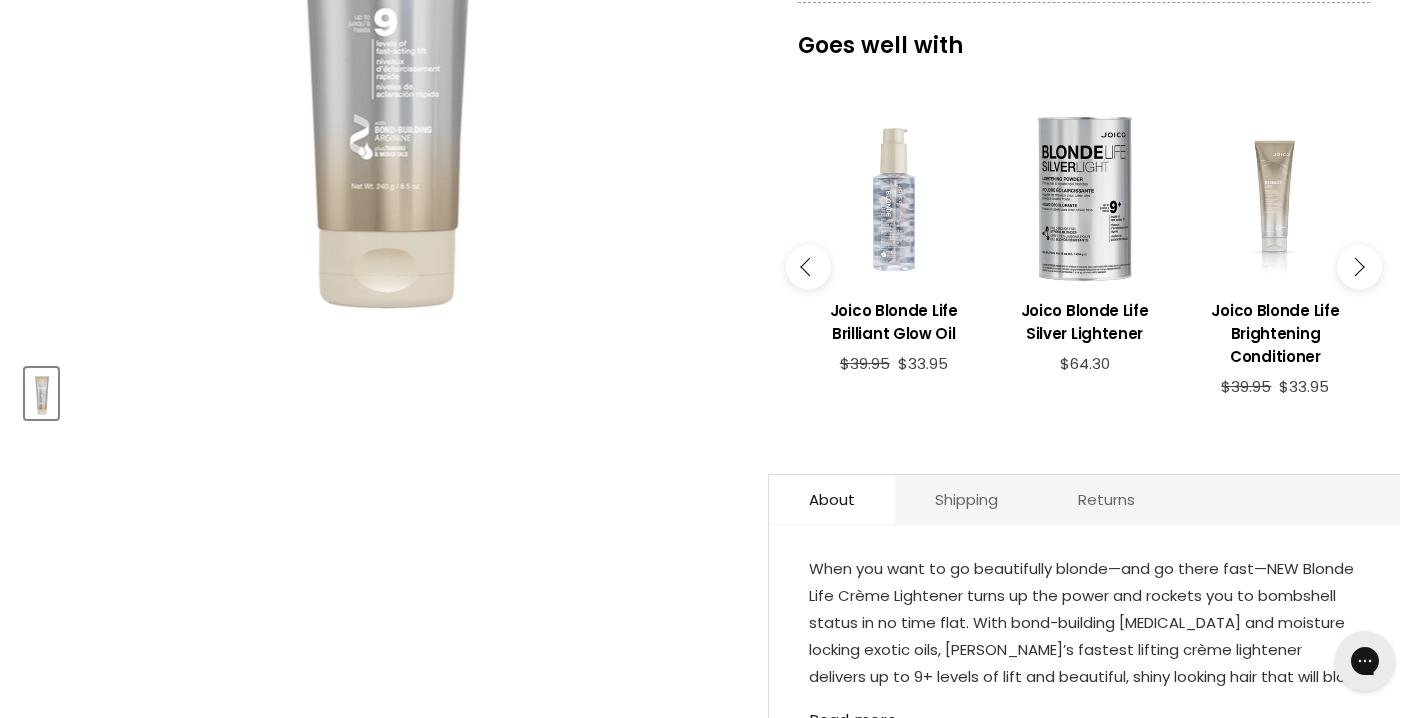 click at bounding box center (1355, 267) 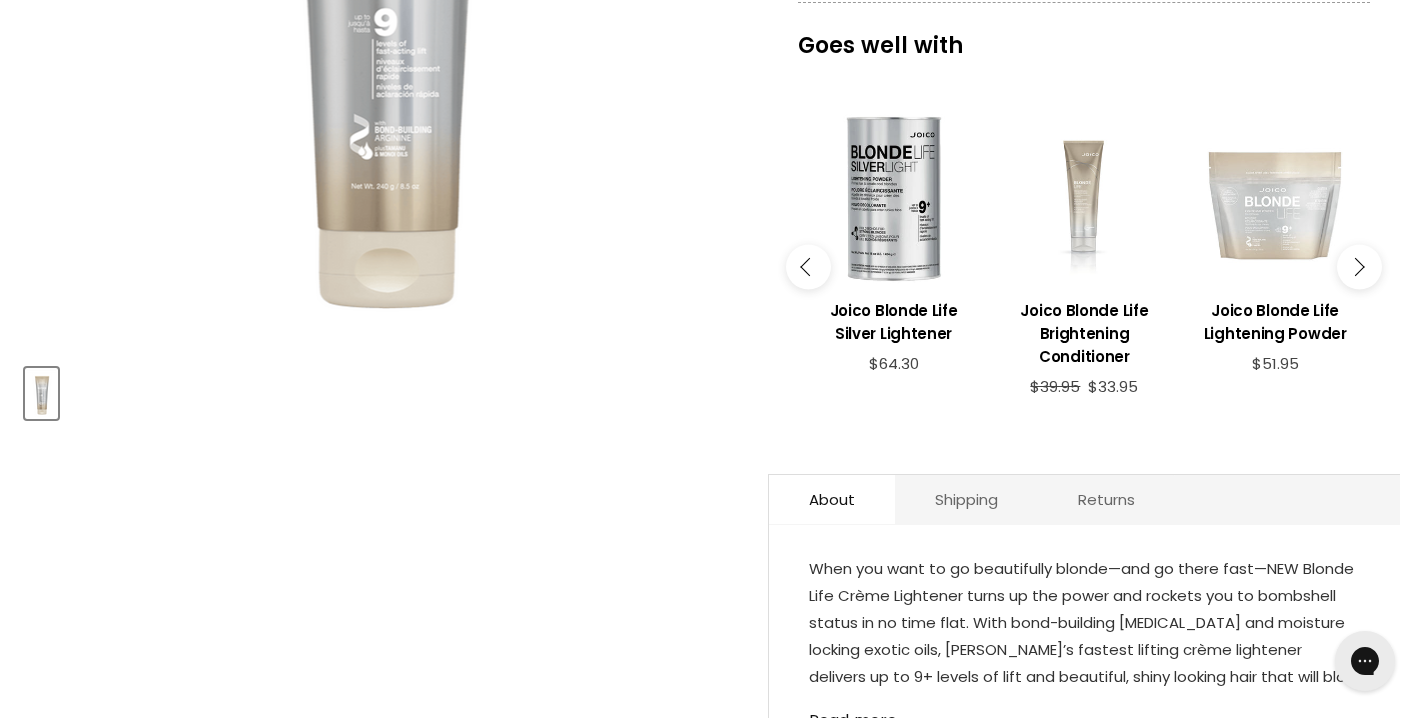 click at bounding box center (1275, 199) 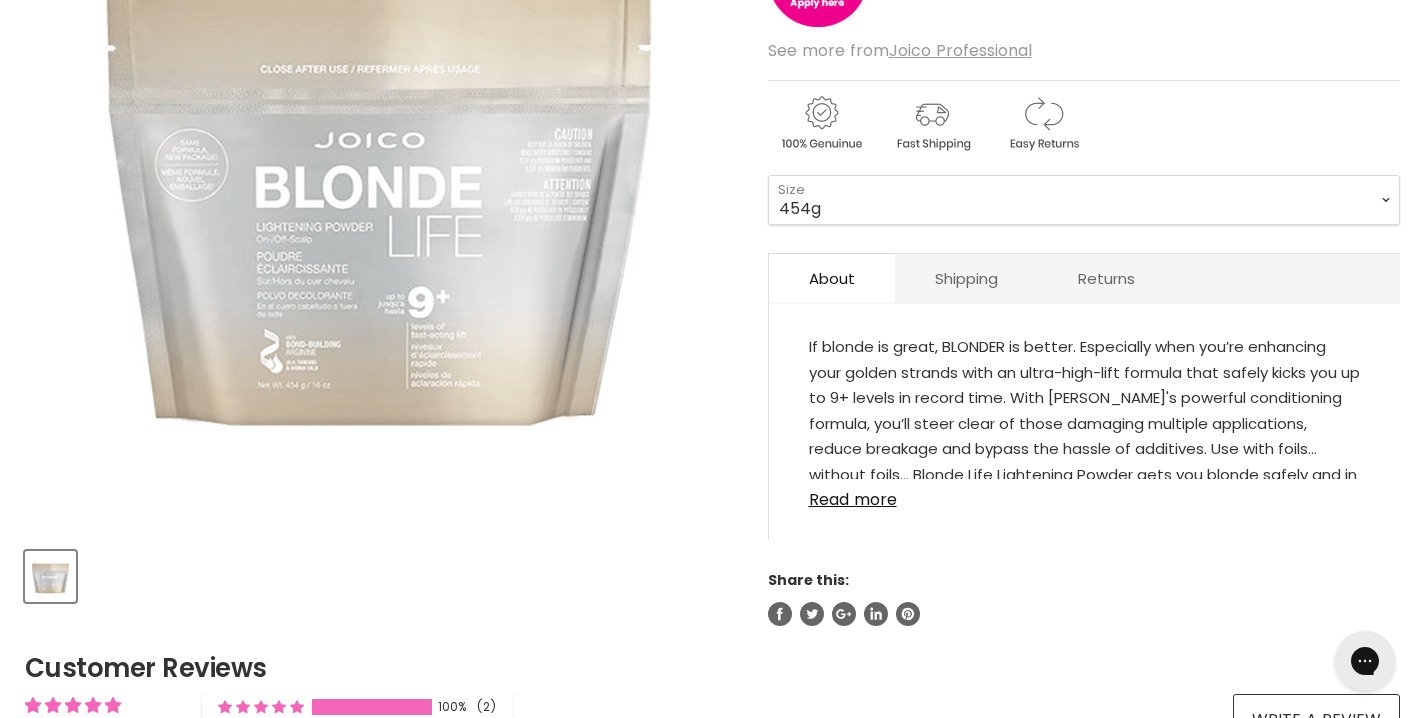 scroll, scrollTop: 0, scrollLeft: 0, axis: both 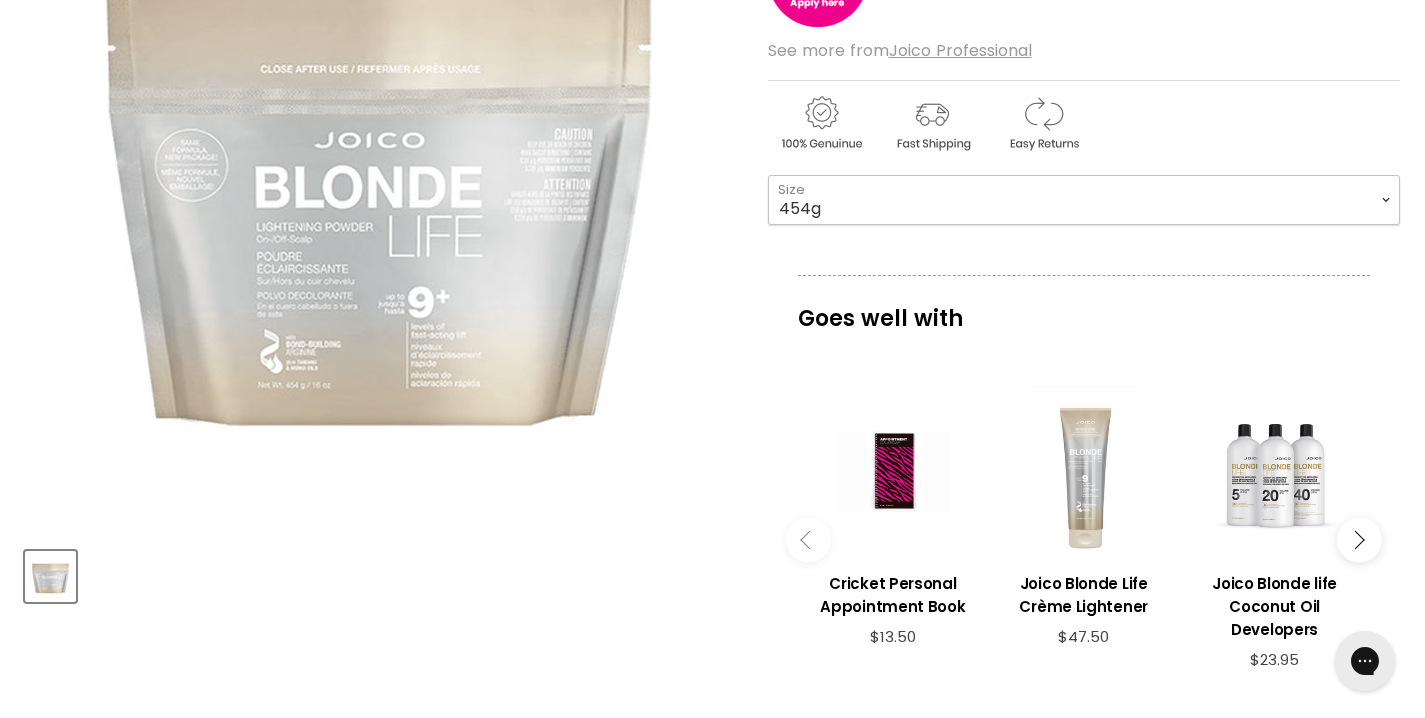 click on "454g
900g" at bounding box center (1084, 200) 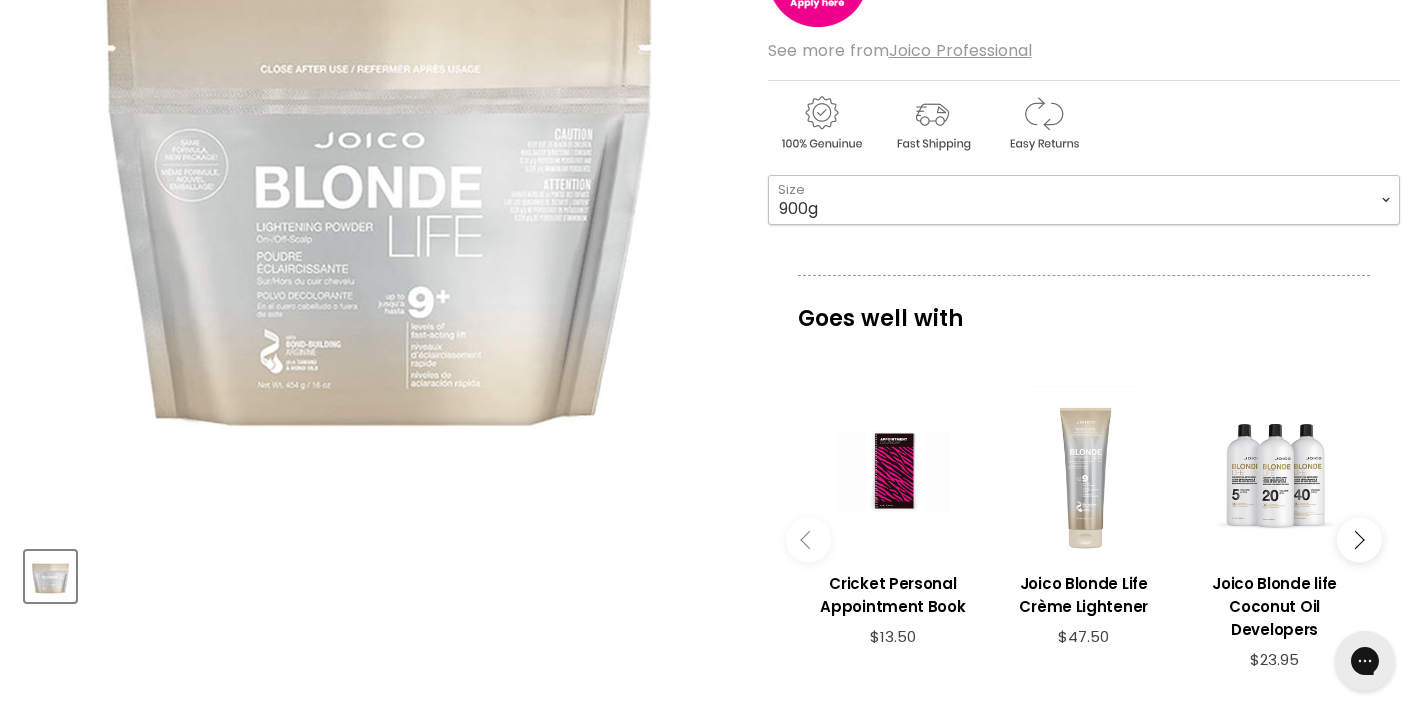 select on "900g" 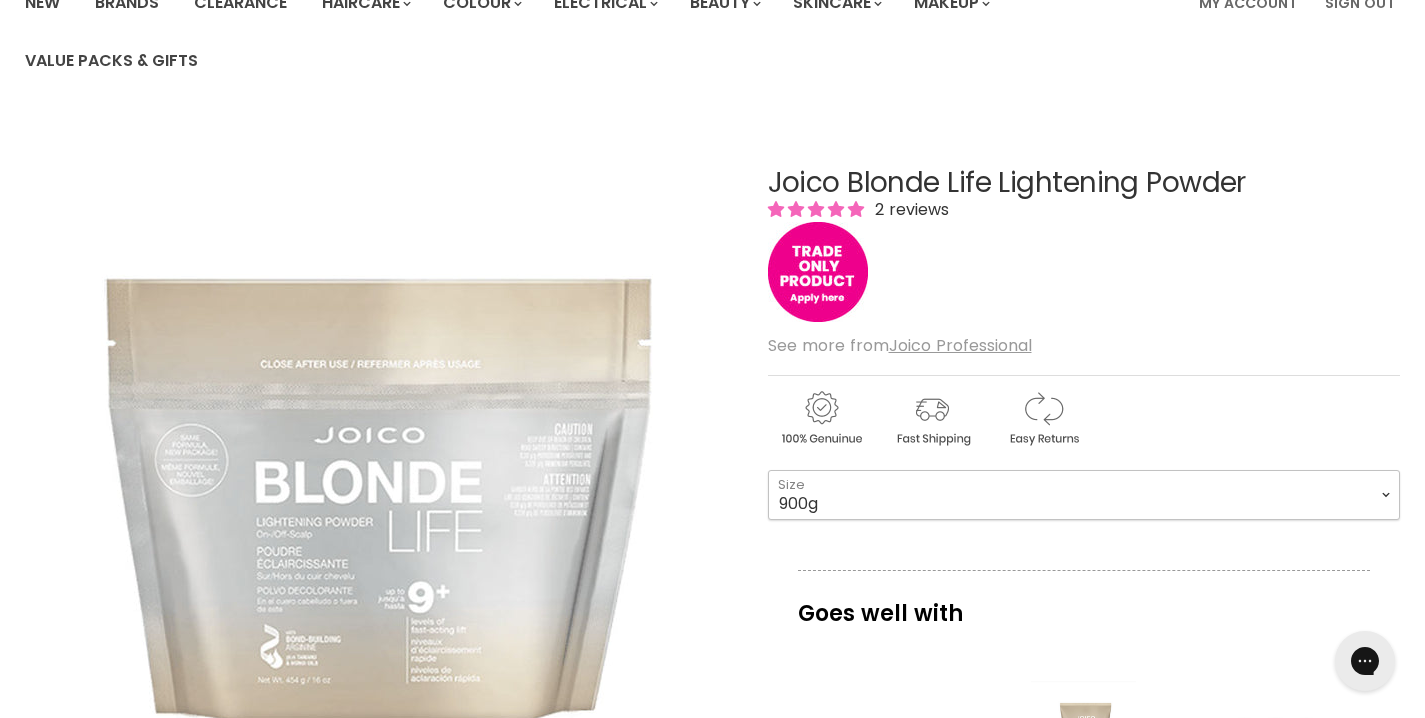 scroll, scrollTop: 155, scrollLeft: 0, axis: vertical 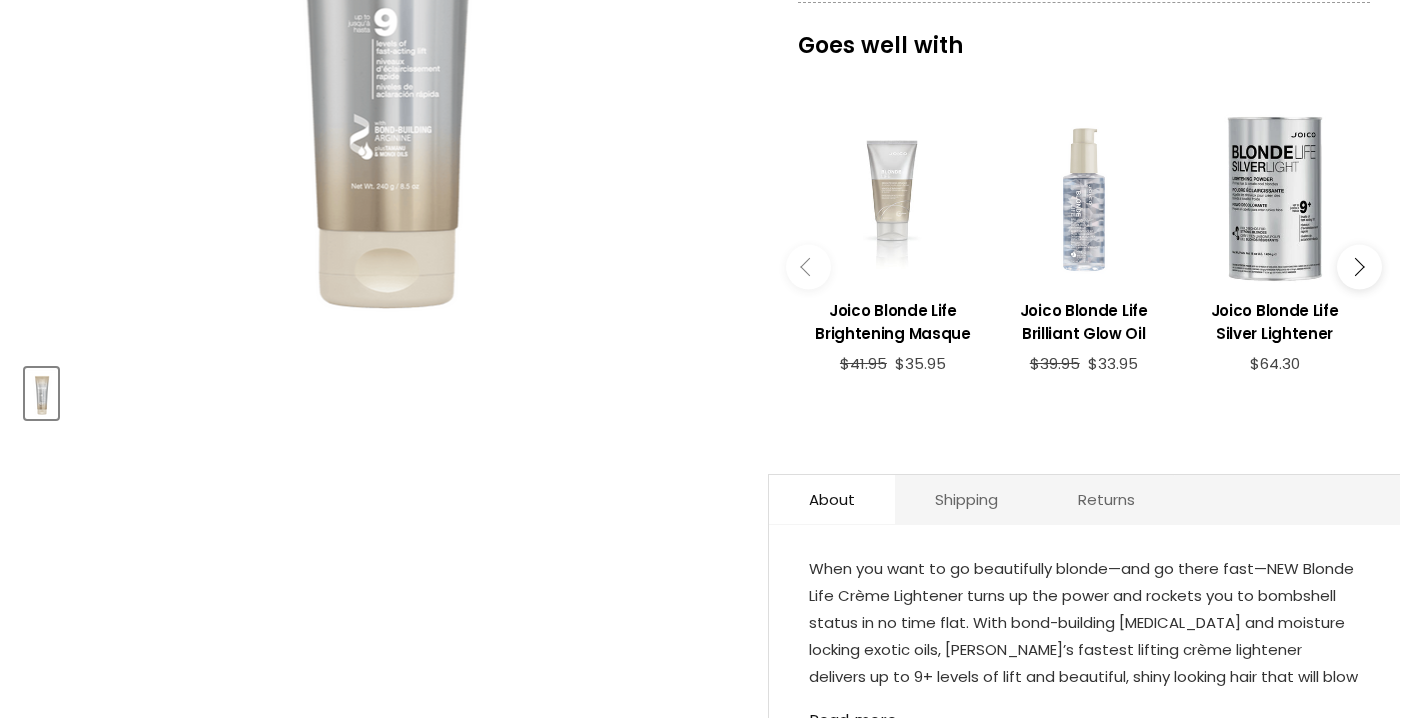 click at bounding box center [893, 199] 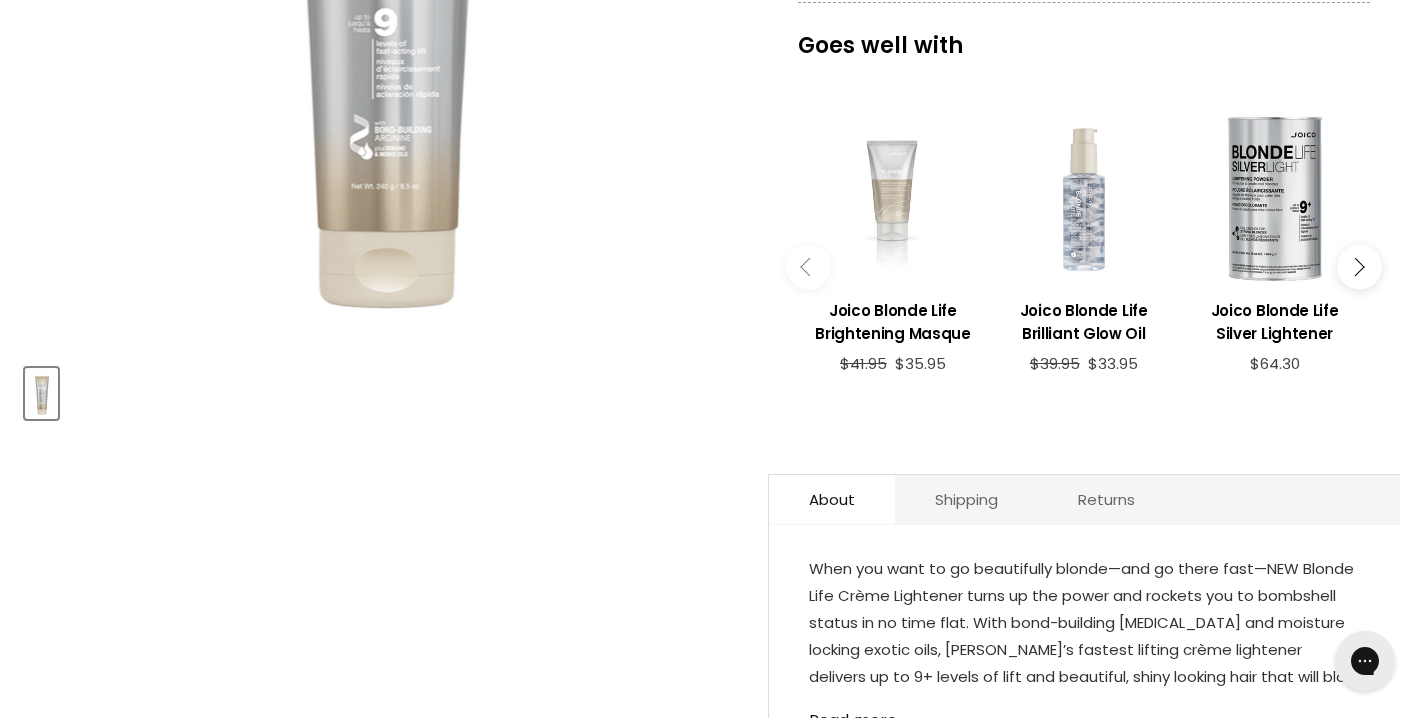 scroll, scrollTop: 0, scrollLeft: 0, axis: both 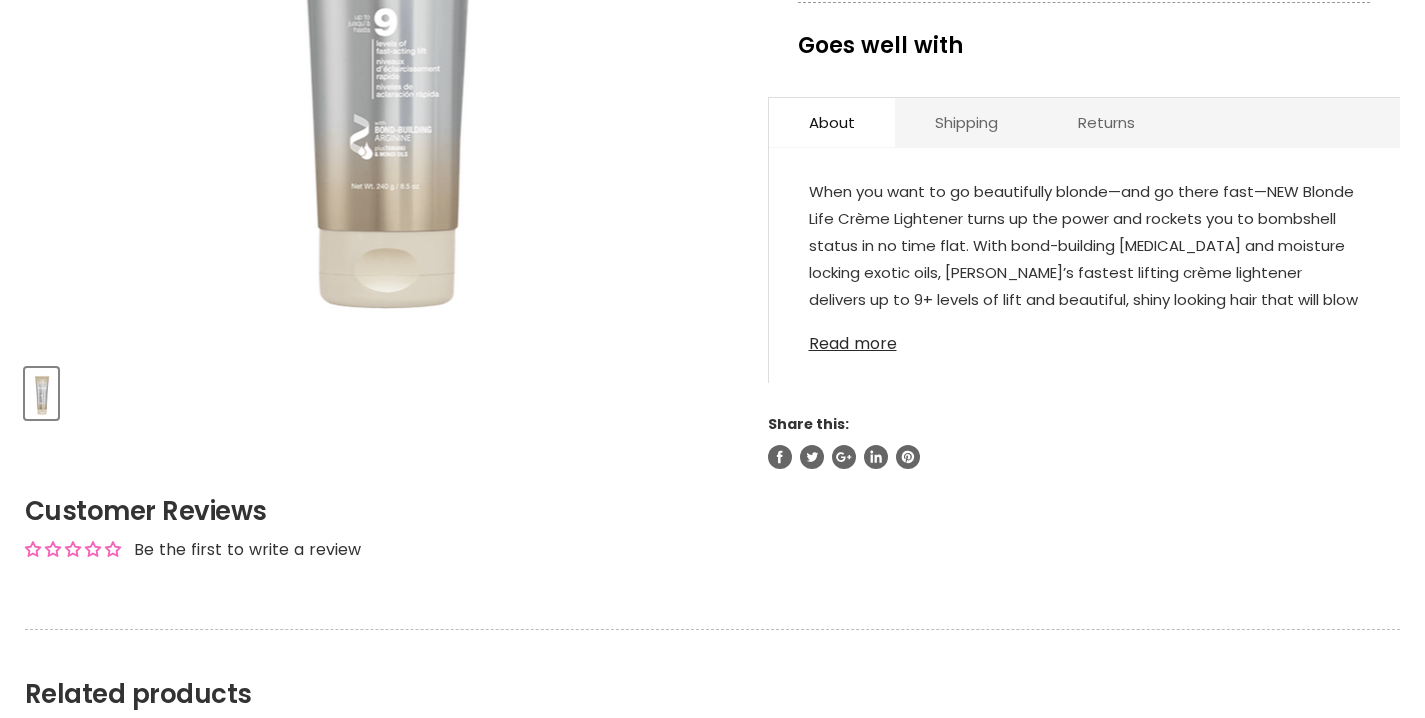 click on "Joico Blonde Life Crème Lightener
No reviews
See more from  Joico Professional
Goes well with imageUrl Joico Blonde Life Brightening Masque $41.95    $35.95 imageUrl Joico Blonde Life Brilliant Glow Oil $39.95    $33.95 imageUrl Joico Blonde Life Silver Lightener $64.30 imageUrl" at bounding box center [1084, 55] 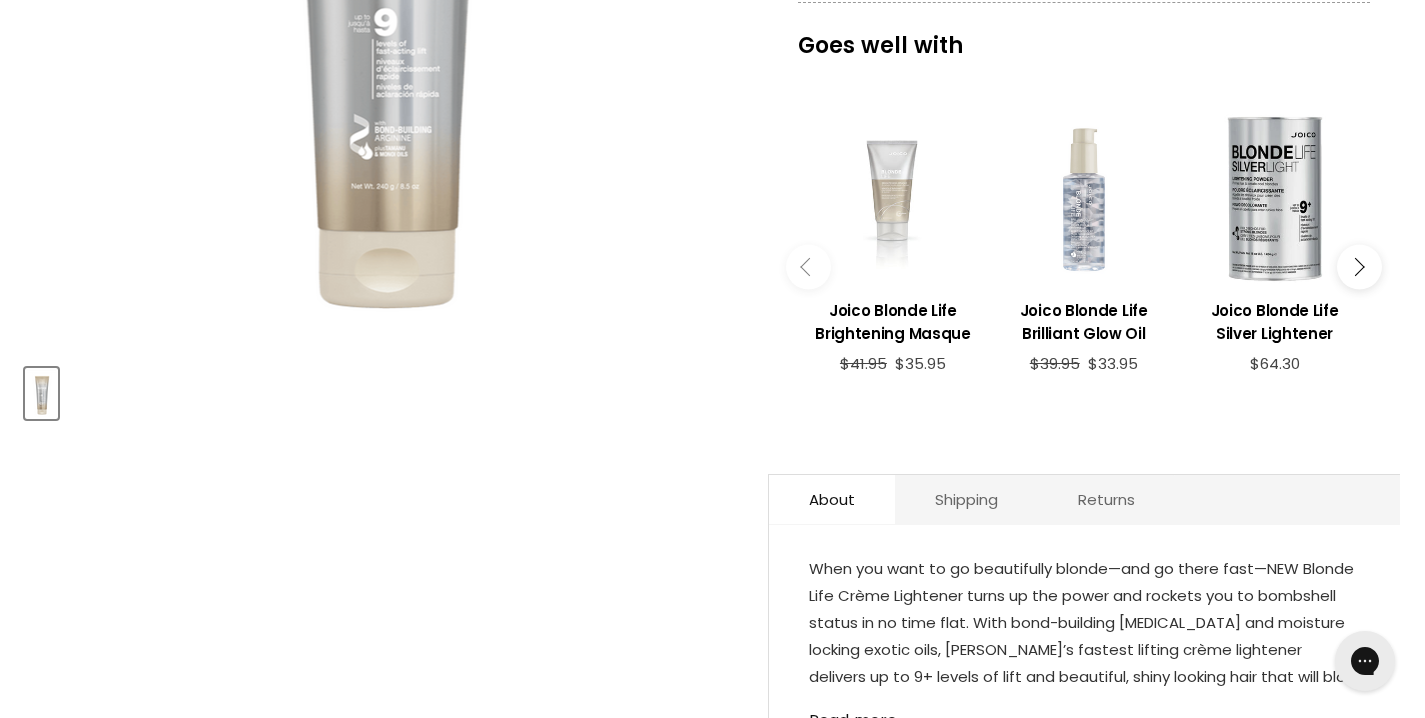 scroll, scrollTop: 0, scrollLeft: 0, axis: both 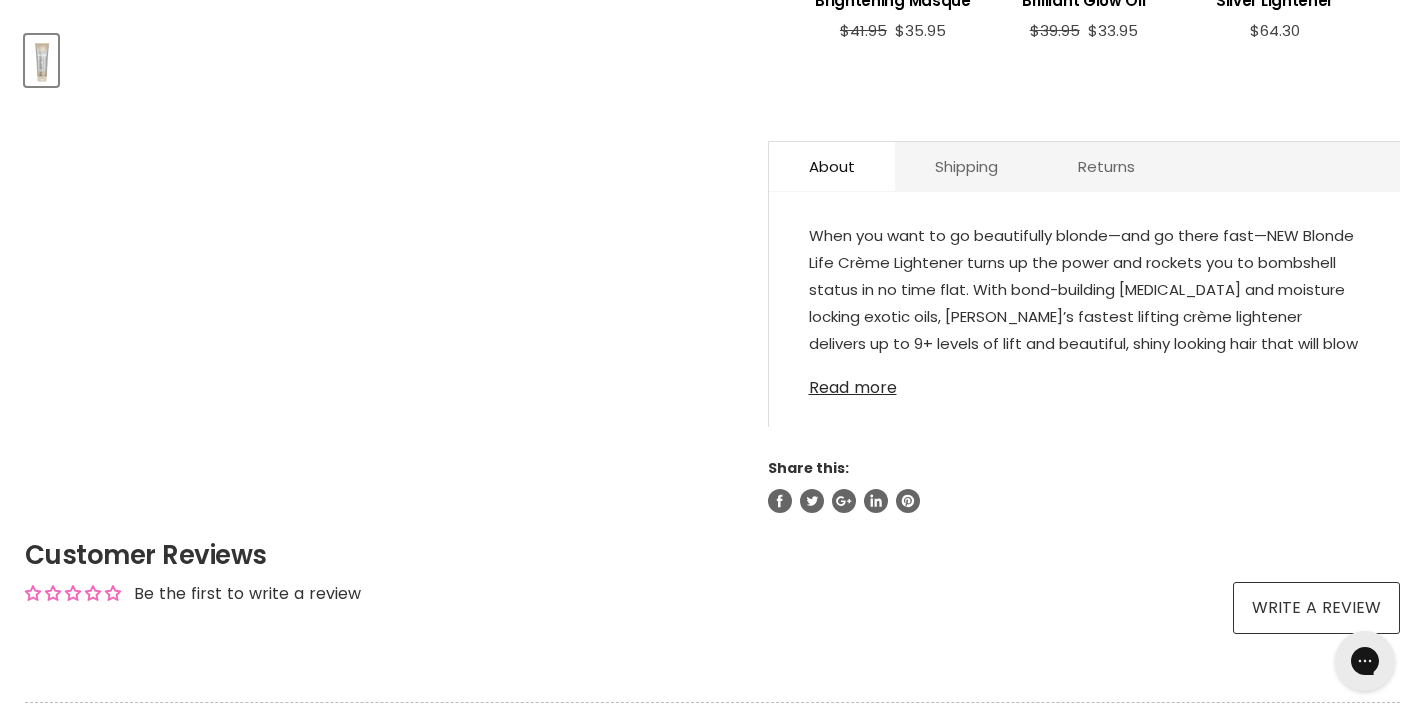 click on "Read more" at bounding box center (1085, 382) 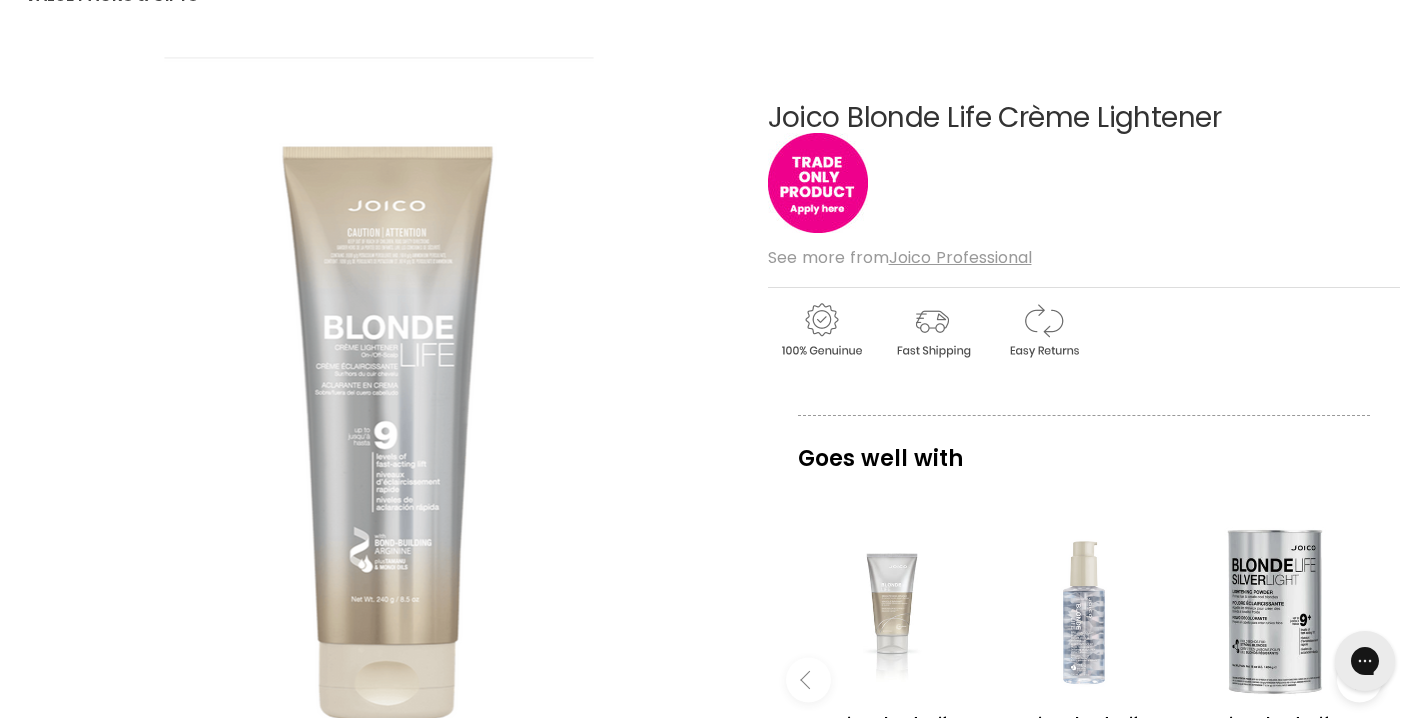 scroll, scrollTop: 0, scrollLeft: 0, axis: both 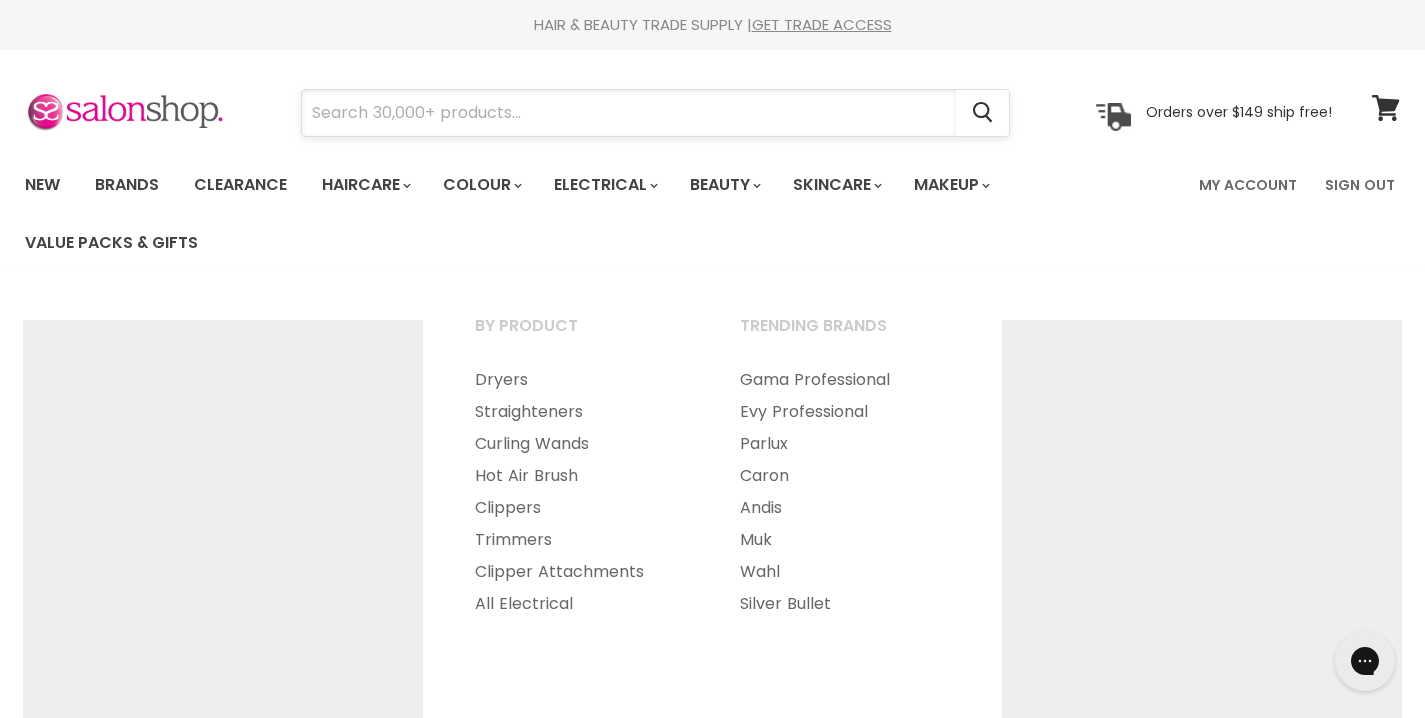 click at bounding box center (629, 113) 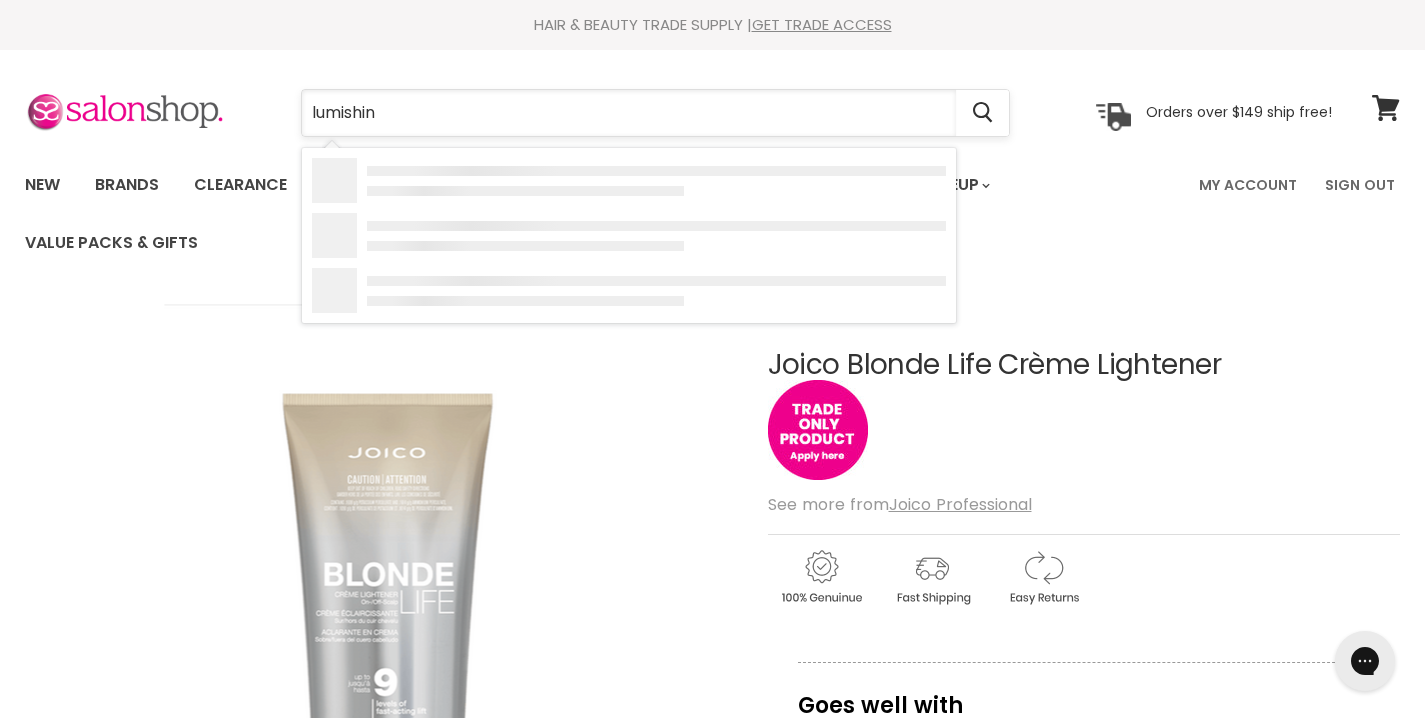 type on "lumishine" 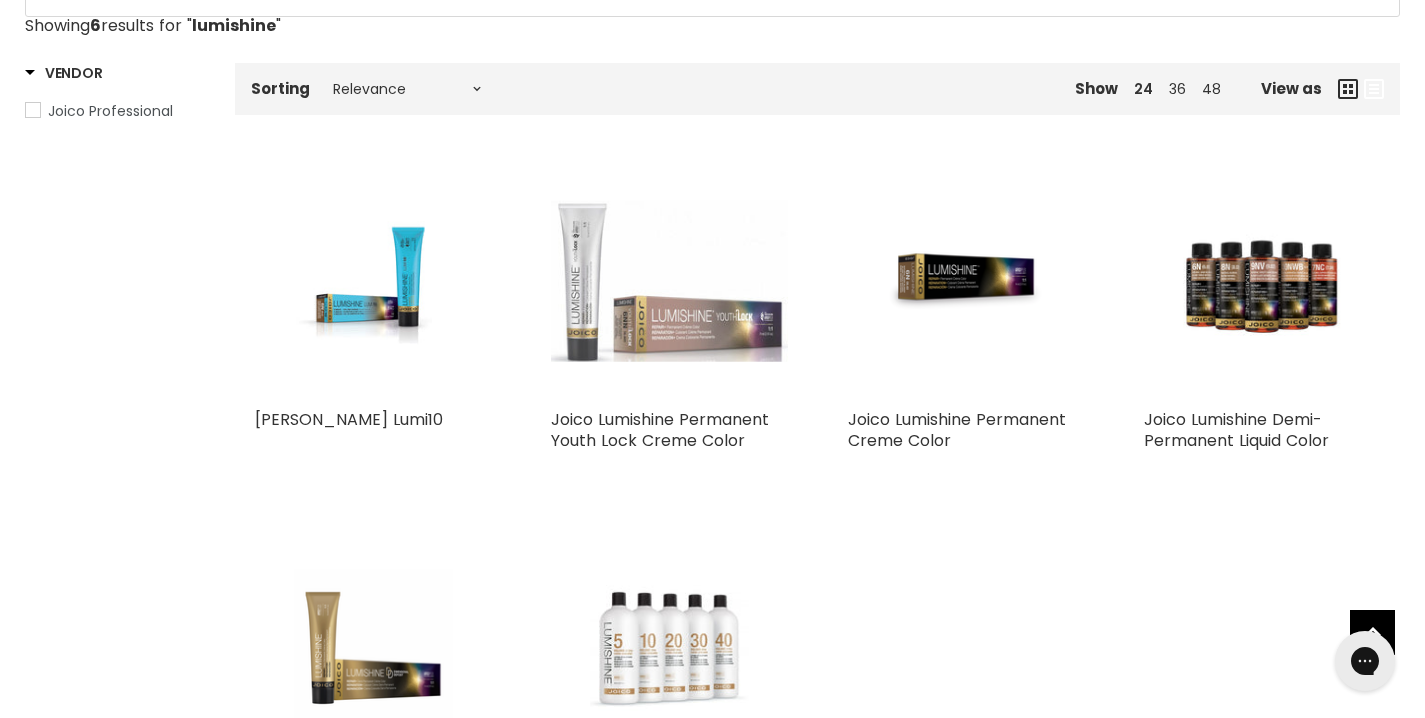 scroll, scrollTop: 0, scrollLeft: 0, axis: both 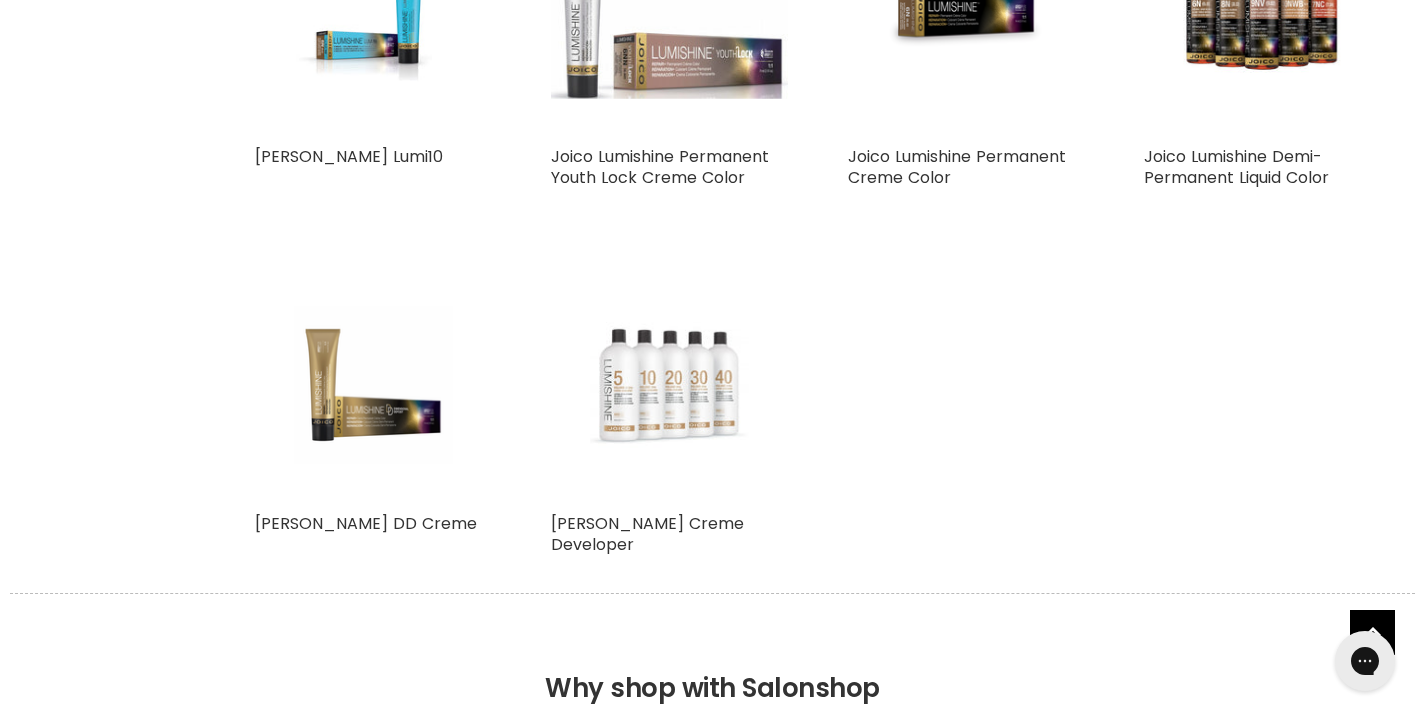 click at bounding box center [670, 385] 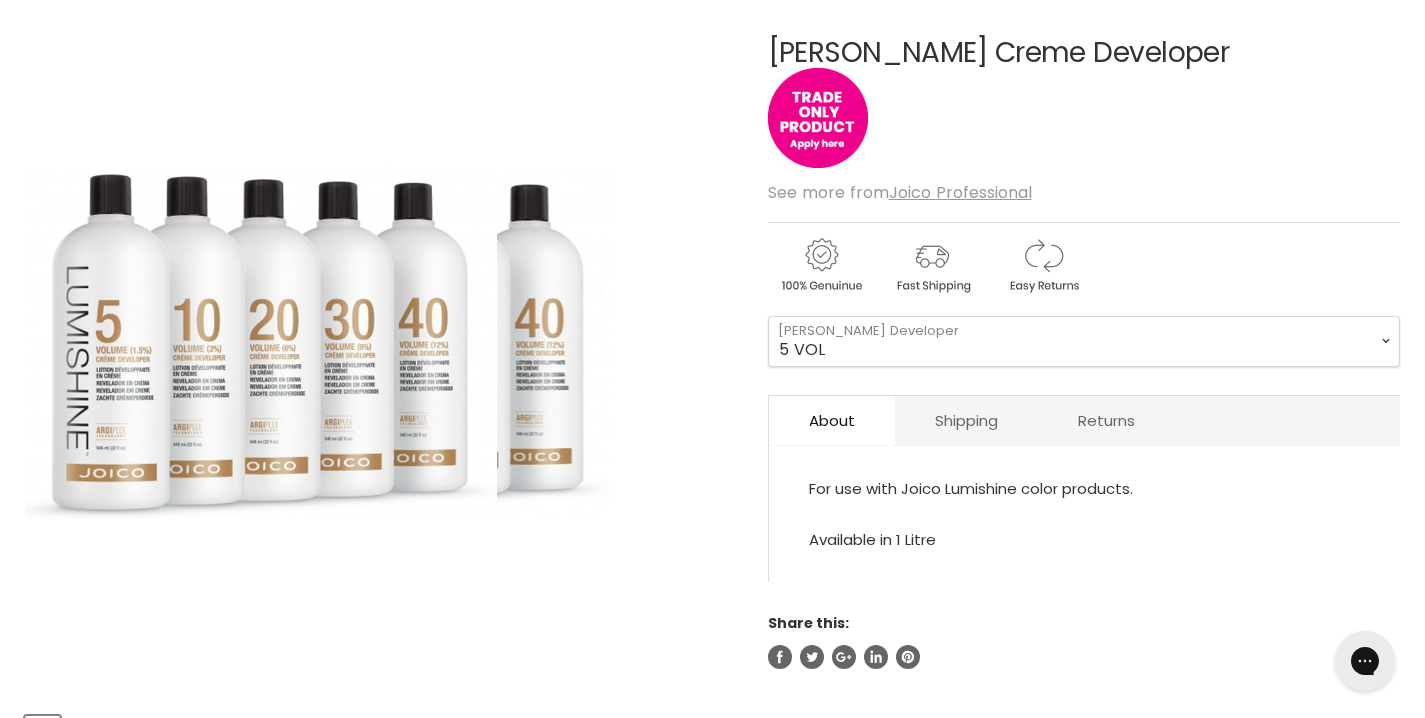 scroll, scrollTop: 0, scrollLeft: 0, axis: both 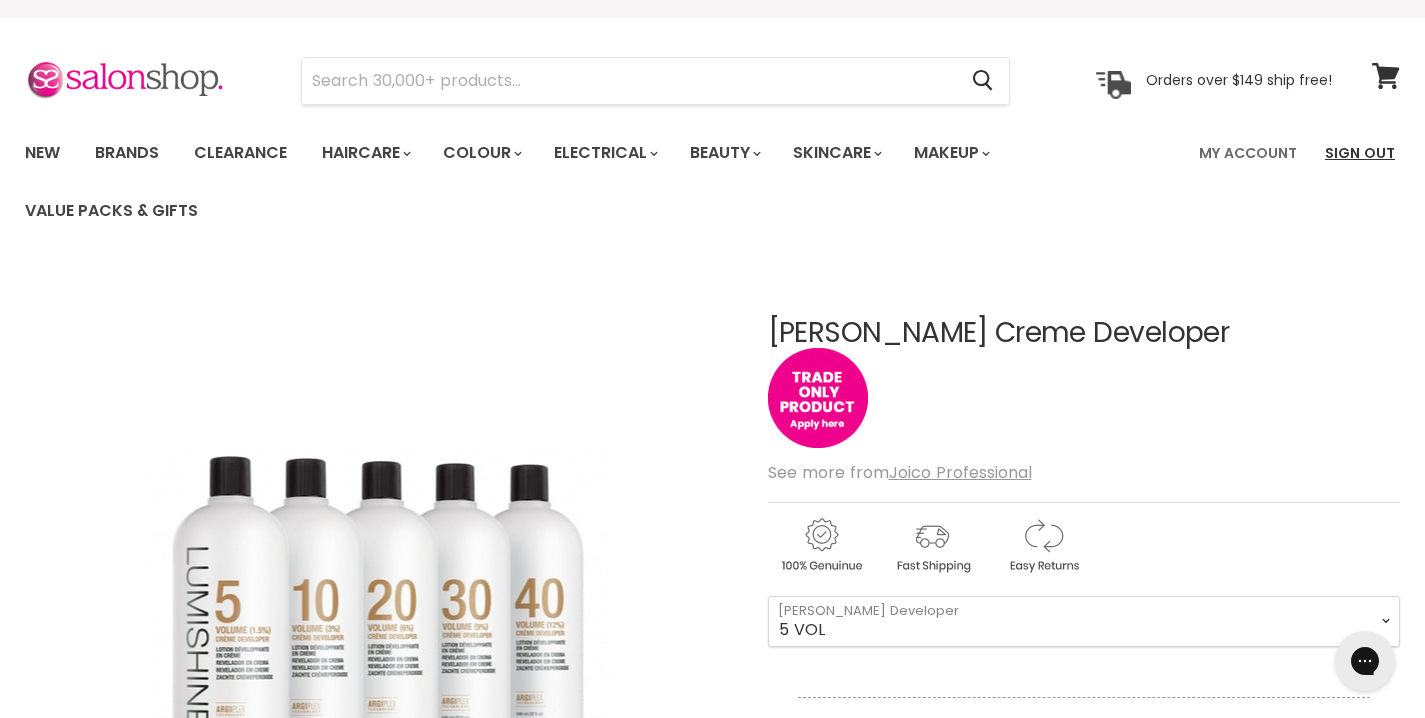 click on "Sign Out" at bounding box center [1360, 153] 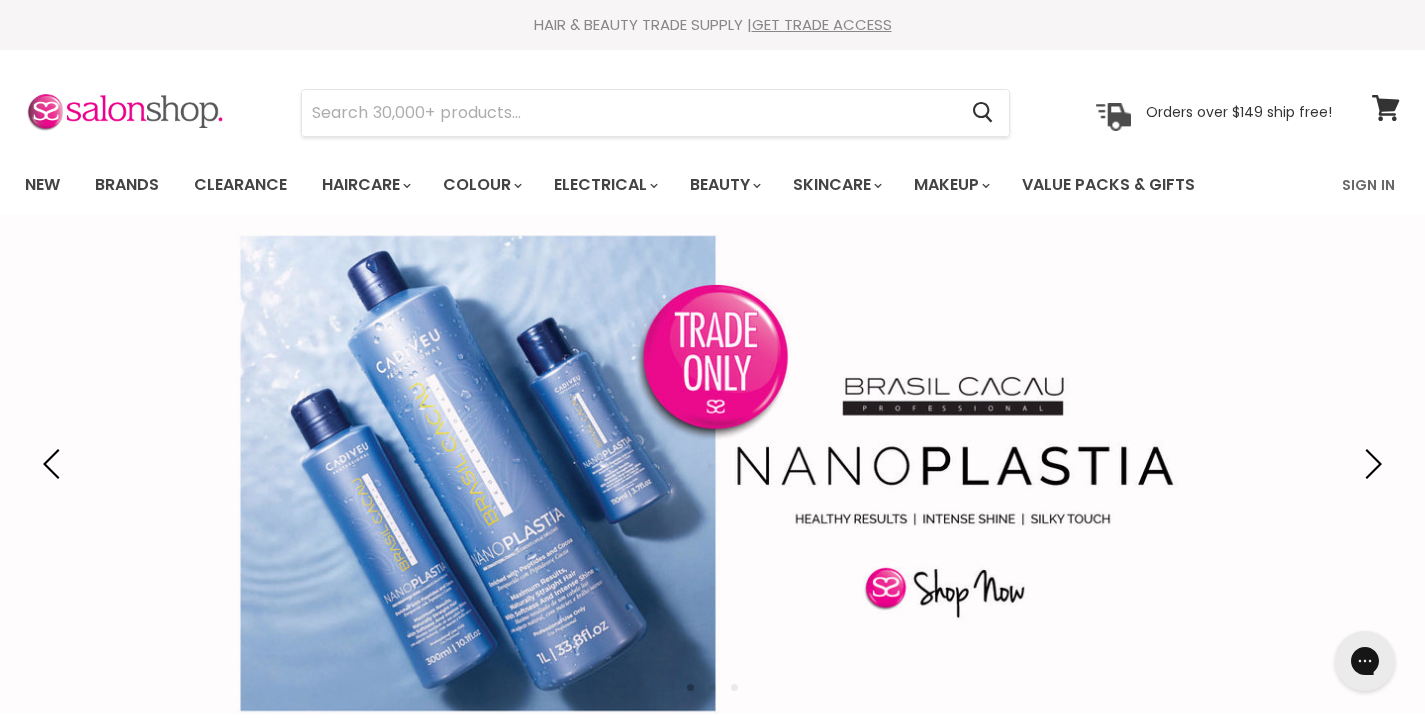 scroll, scrollTop: 0, scrollLeft: 0, axis: both 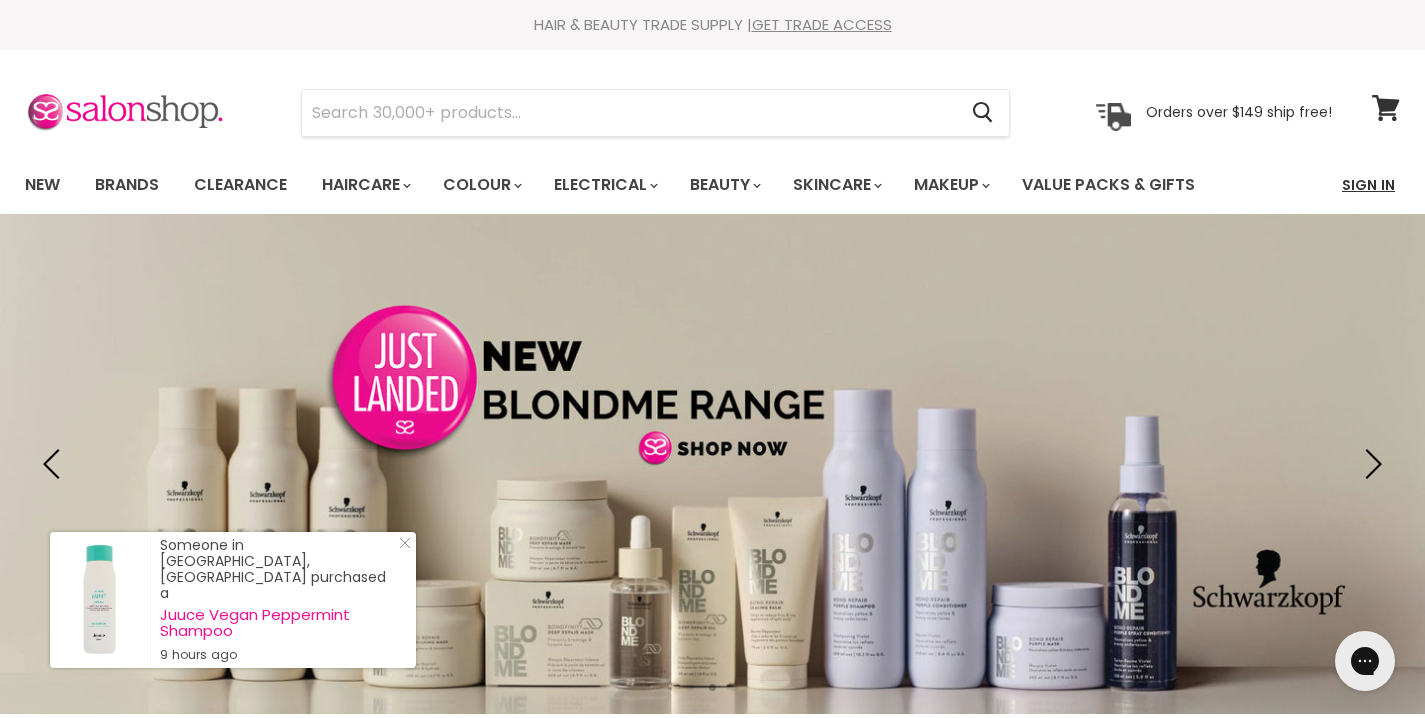 click on "Sign In" at bounding box center [1368, 185] 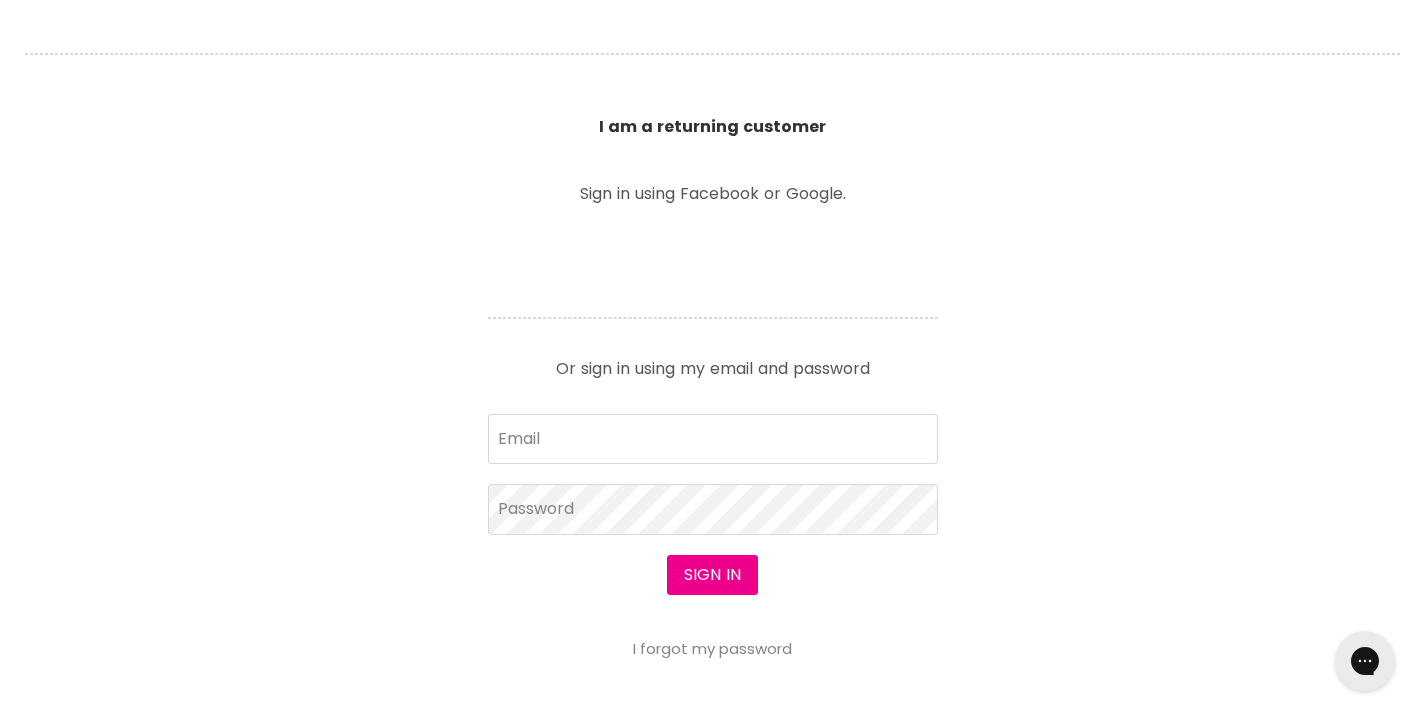 scroll, scrollTop: 0, scrollLeft: 0, axis: both 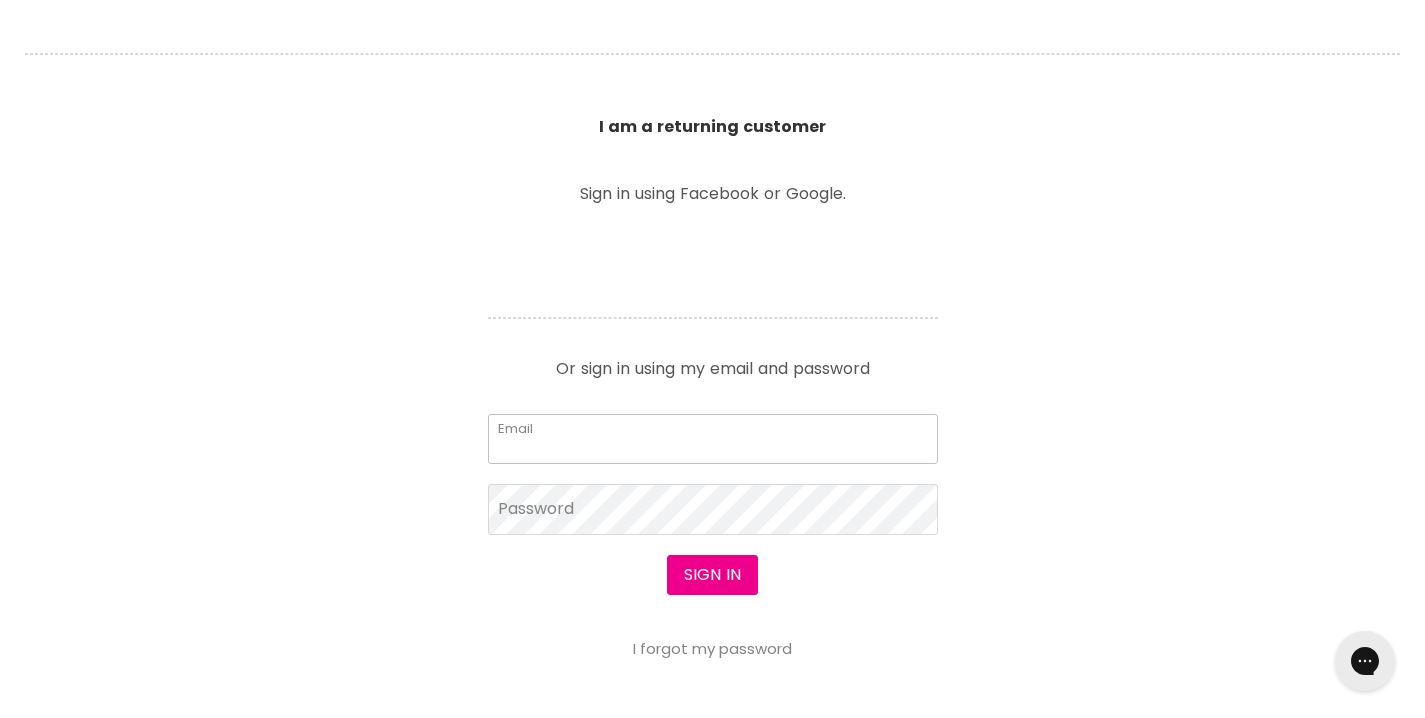 click on "Email" at bounding box center [713, 439] 